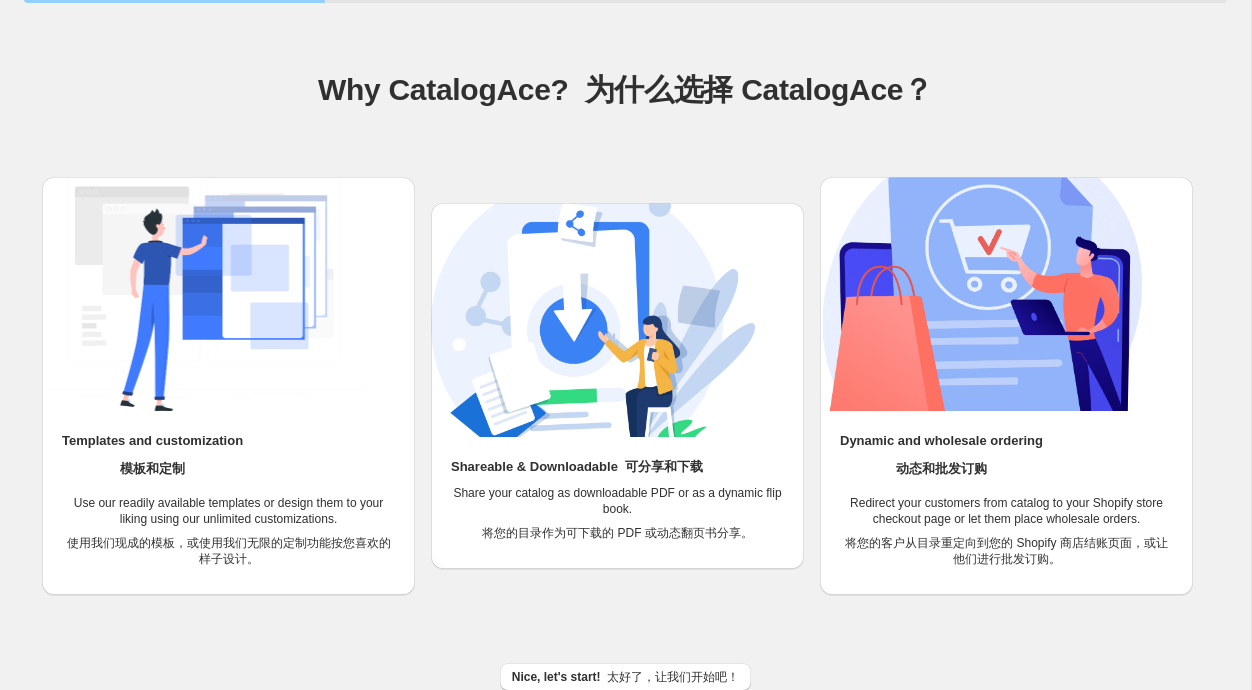 scroll, scrollTop: 103, scrollLeft: 0, axis: vertical 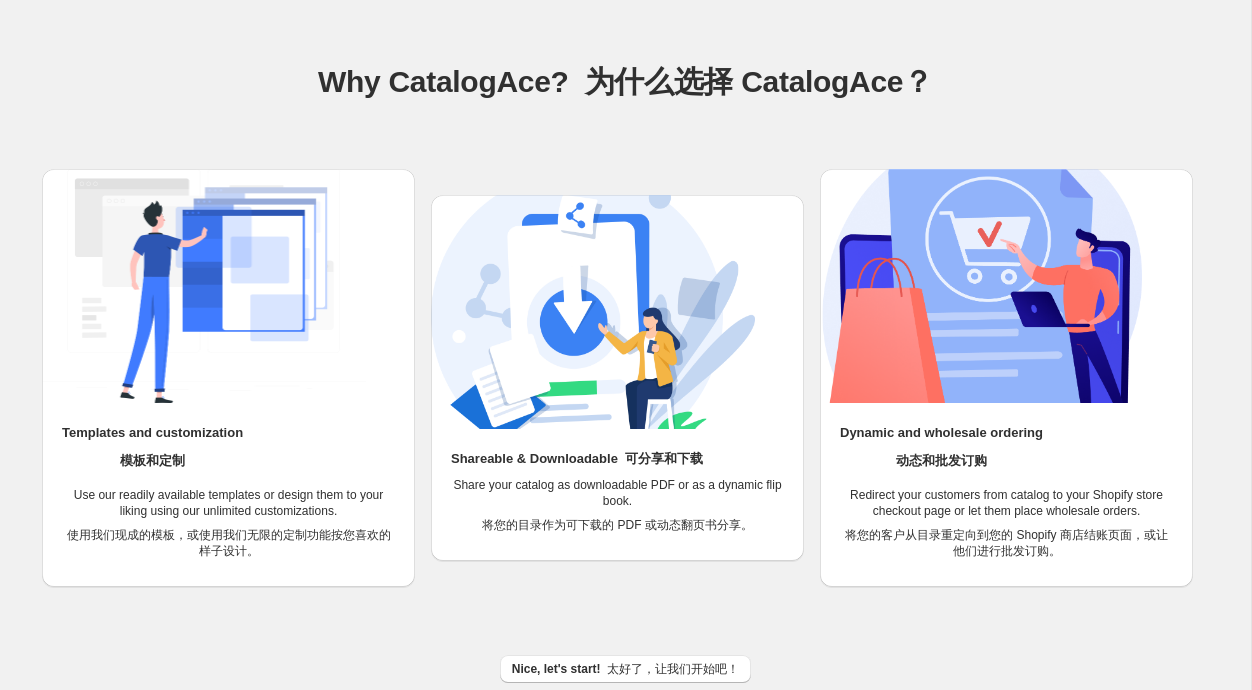 click at bounding box center [204, 286] 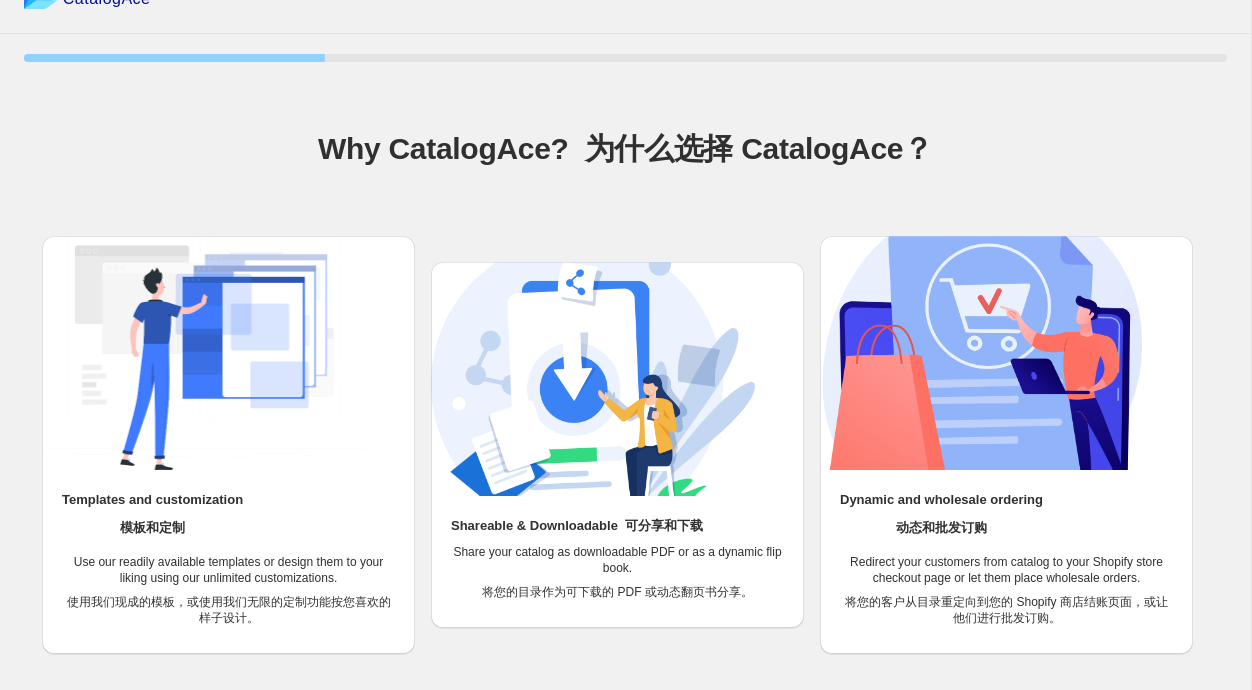 scroll, scrollTop: 0, scrollLeft: 0, axis: both 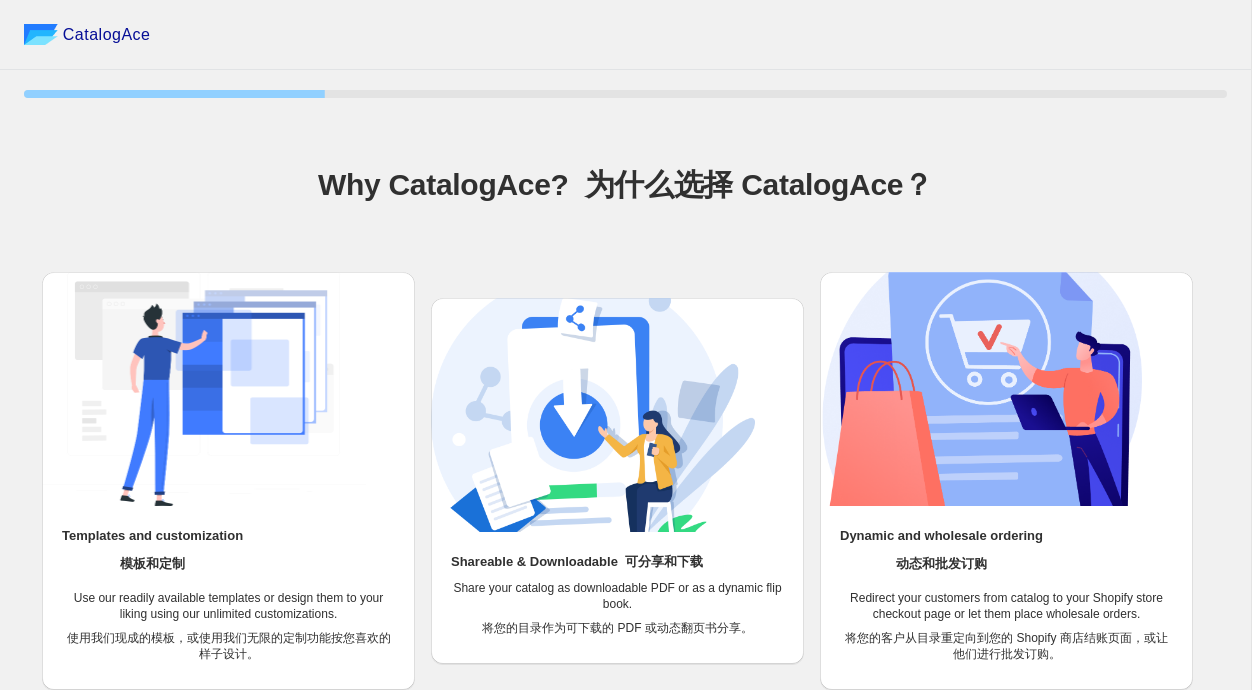 click at bounding box center [204, 389] 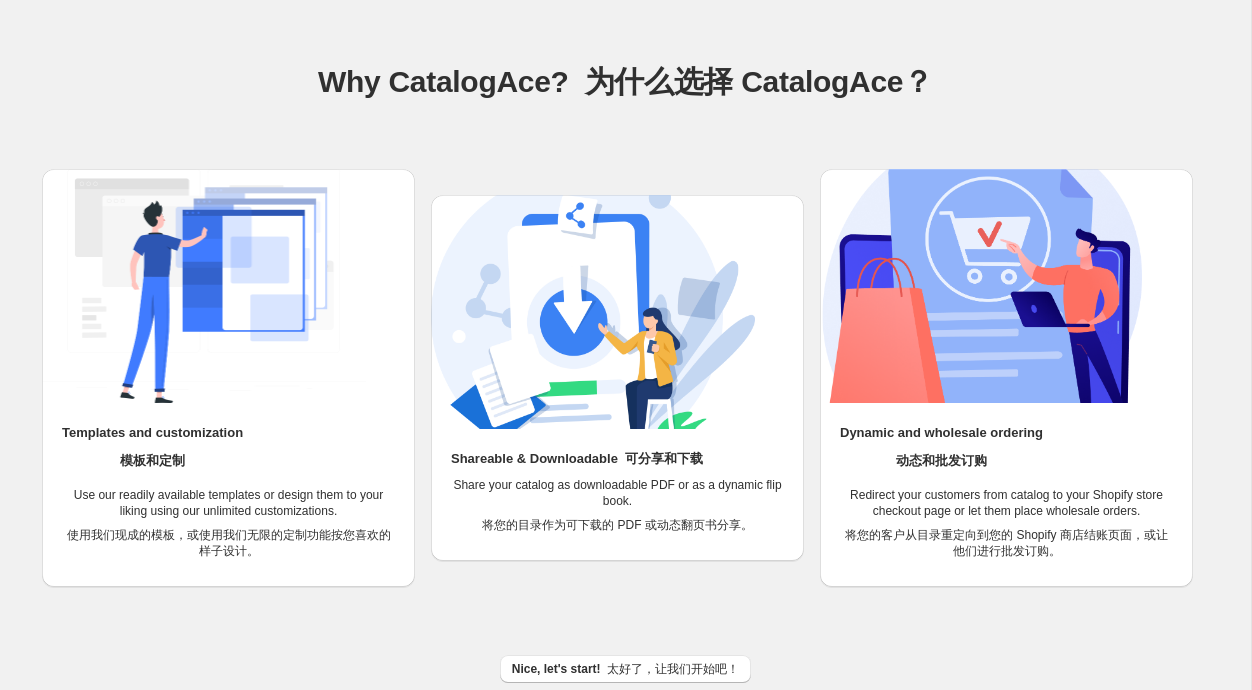 click on "Templates and customization 模板和定制 Use our readily available templates or design them to your liking using our unlimited customizations. 使用我们现成的模板，或使用我们无限的定制功能按您喜欢的样子设计。" at bounding box center (228, 495) 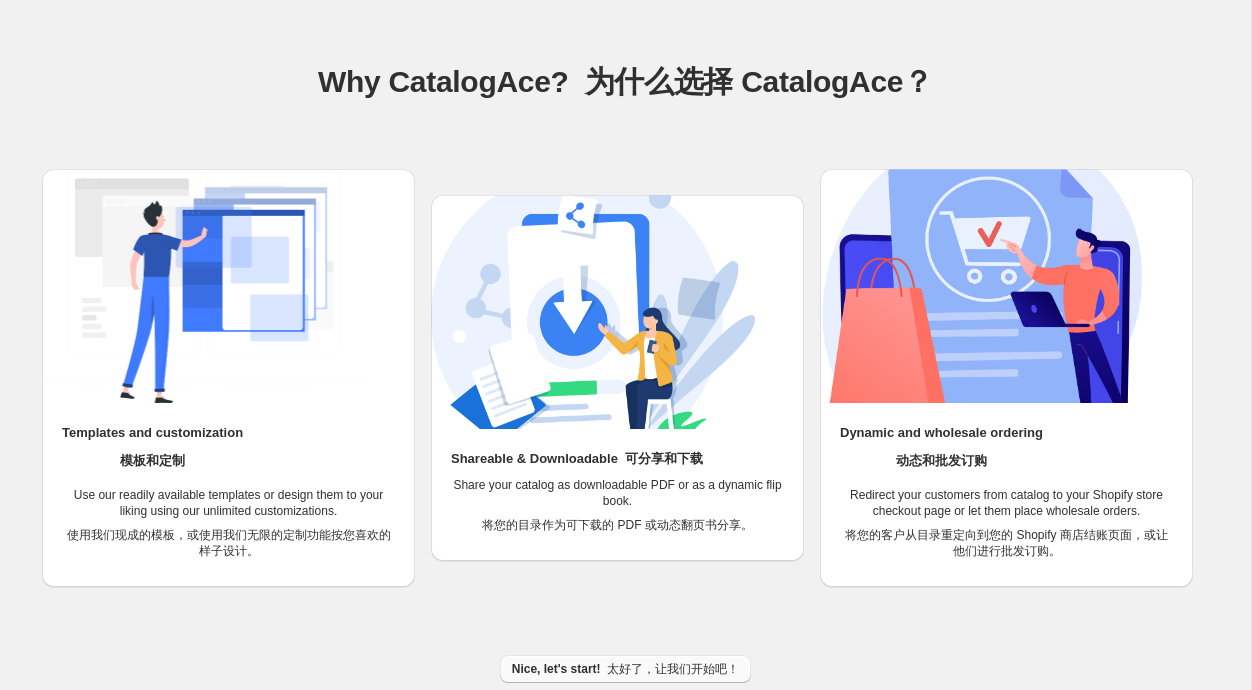 click on "太好了，让我们开始吧！" at bounding box center (673, 669) 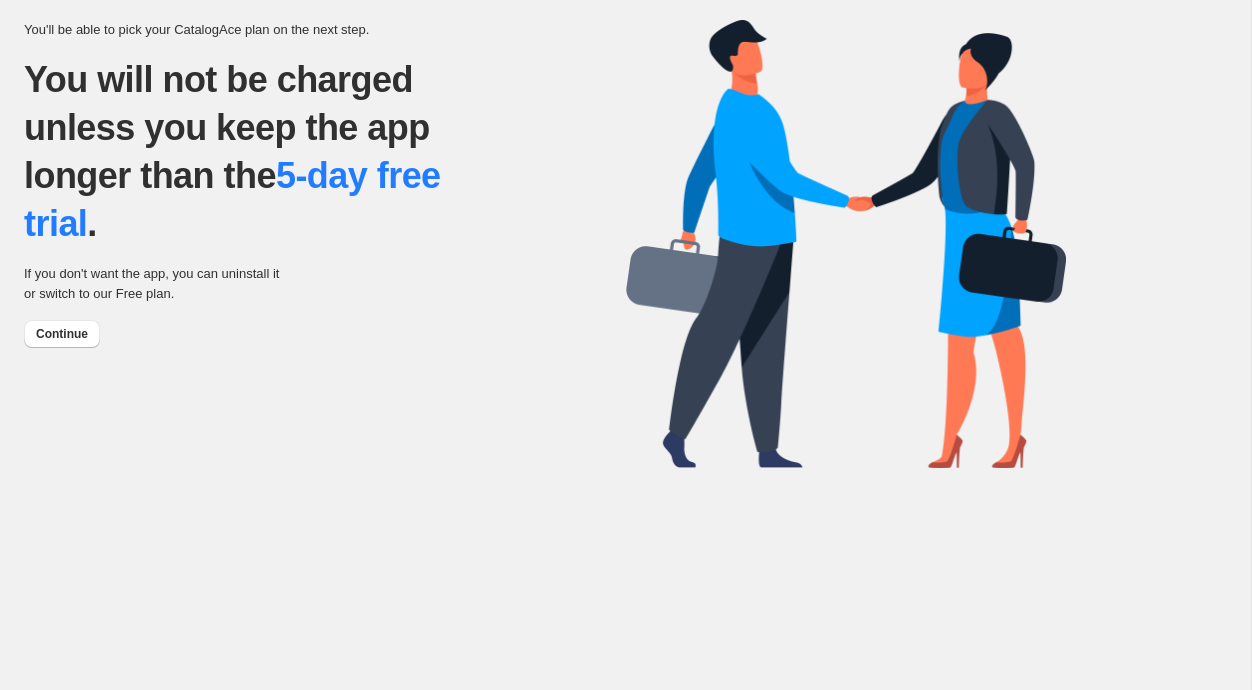 scroll, scrollTop: 0, scrollLeft: 0, axis: both 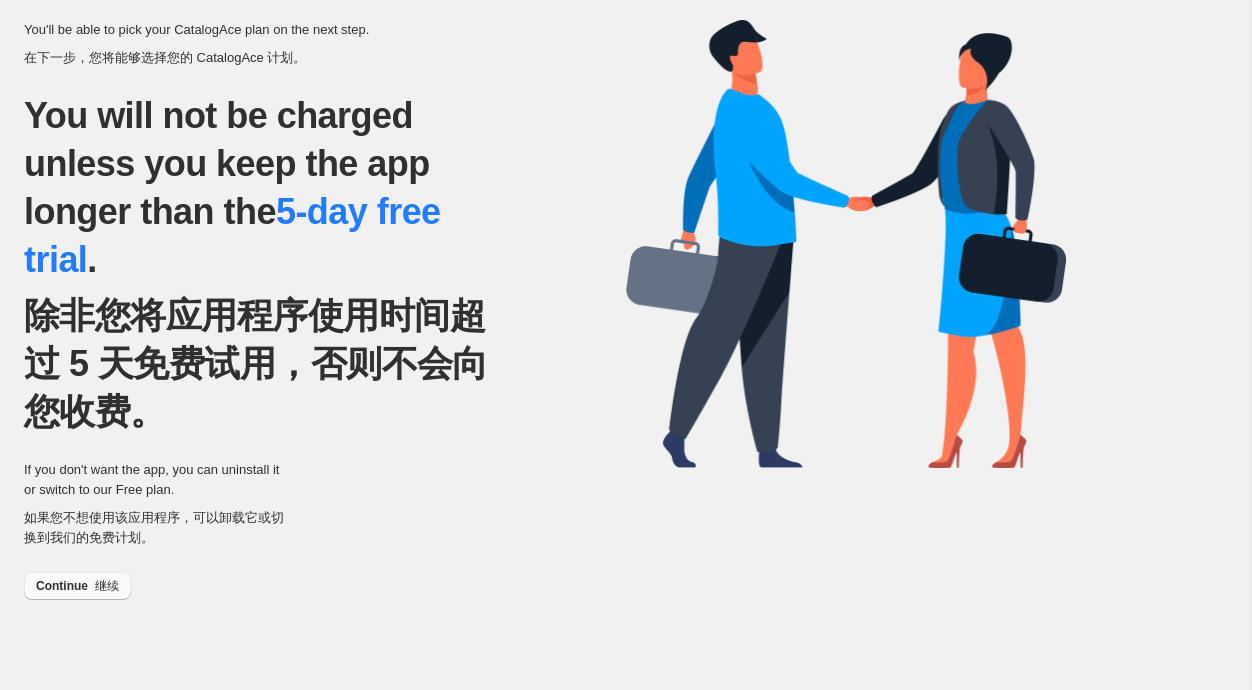 click on "继续" at bounding box center [107, 586] 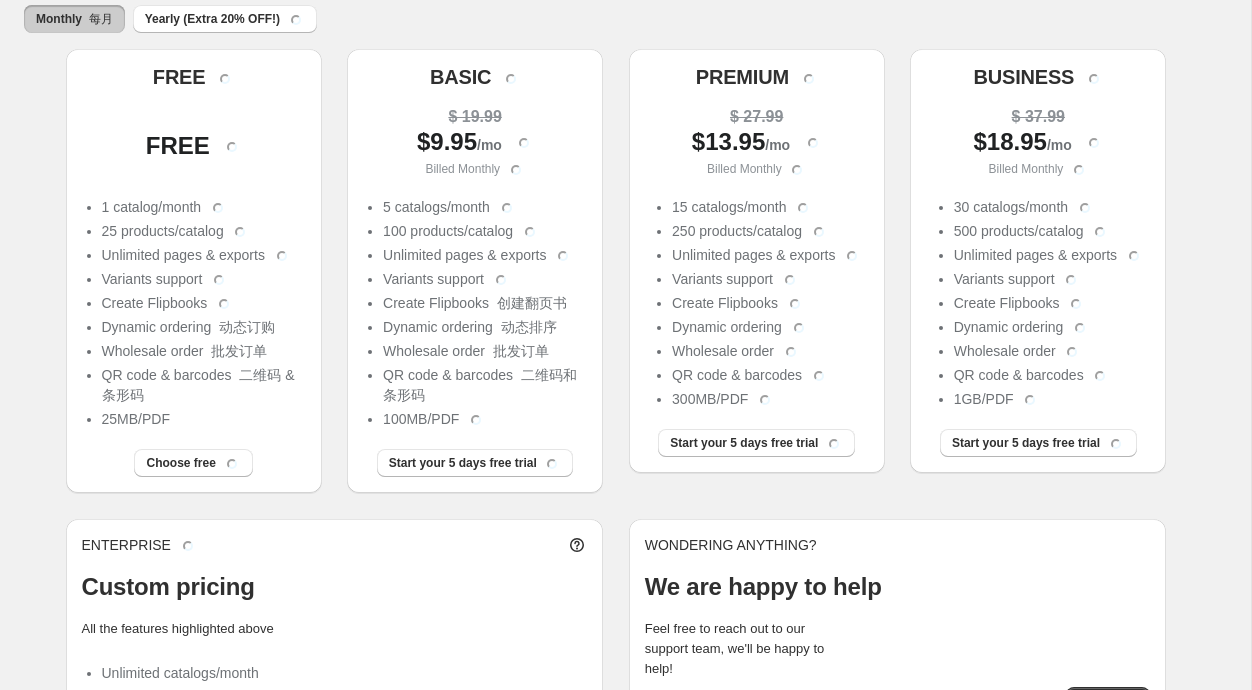scroll, scrollTop: 254, scrollLeft: 0, axis: vertical 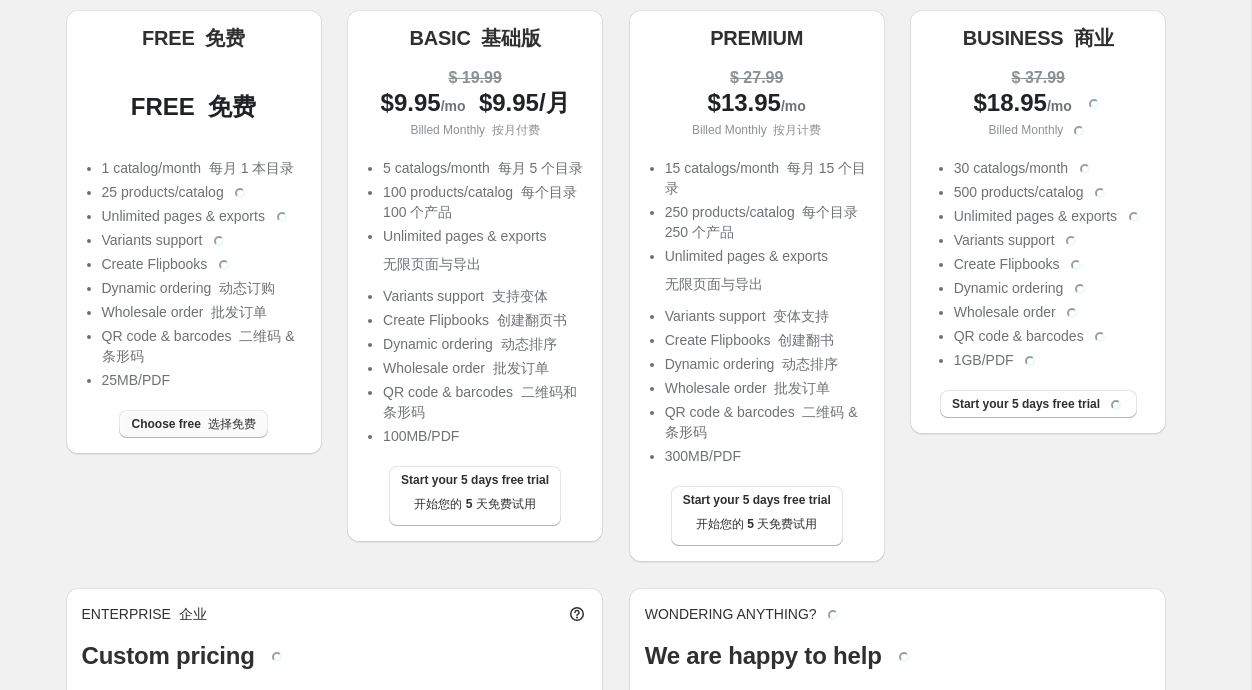 click on "Choose free    选择免费" at bounding box center [193, 424] 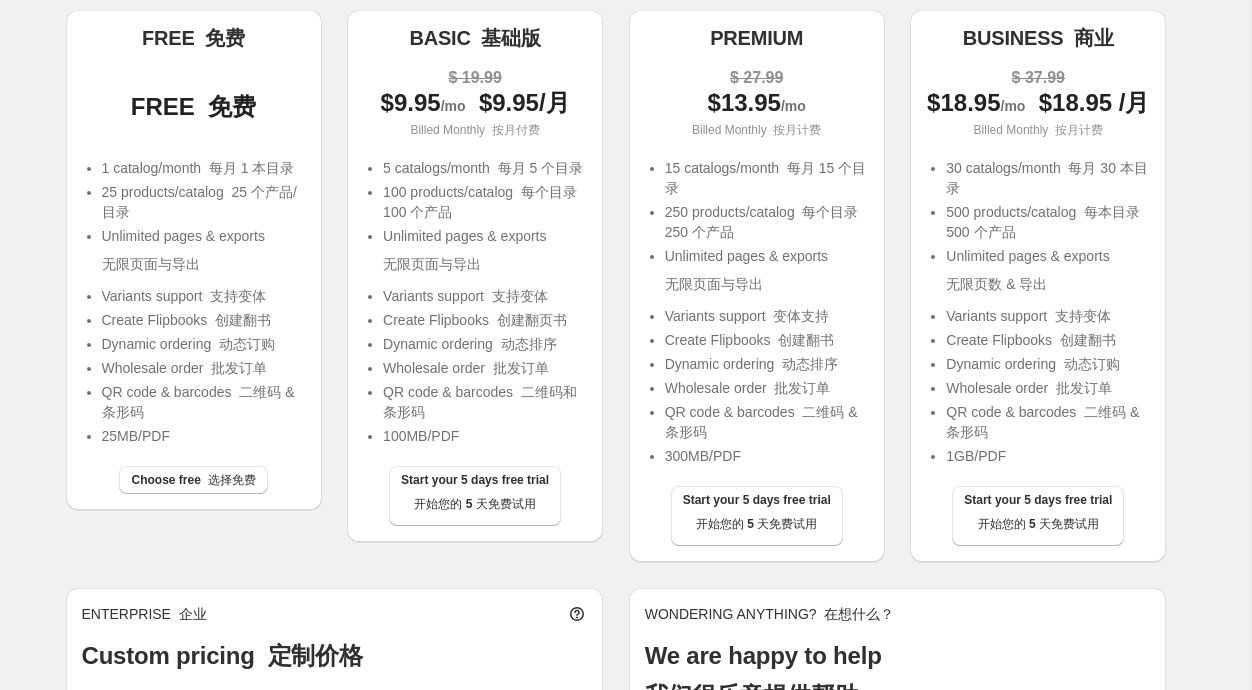 scroll, scrollTop: 222, scrollLeft: 0, axis: vertical 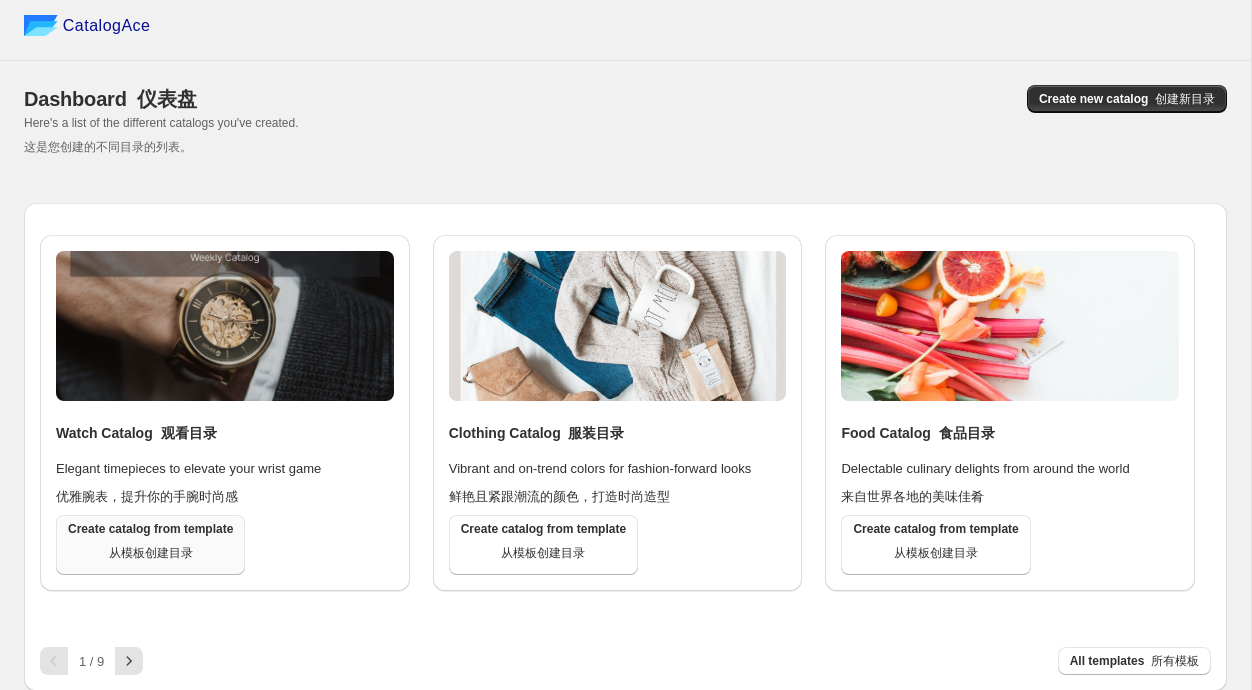 click on "Create catalog from template 从模板创建目录" at bounding box center [150, 545] 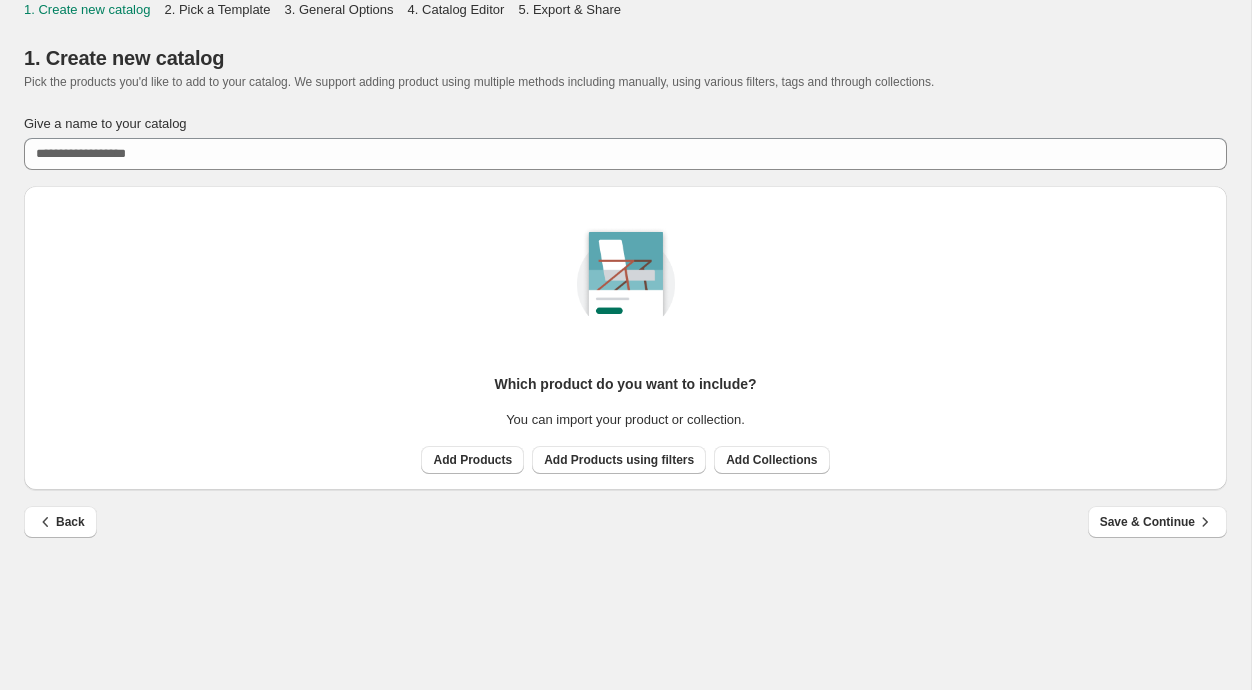 scroll, scrollTop: 0, scrollLeft: 0, axis: both 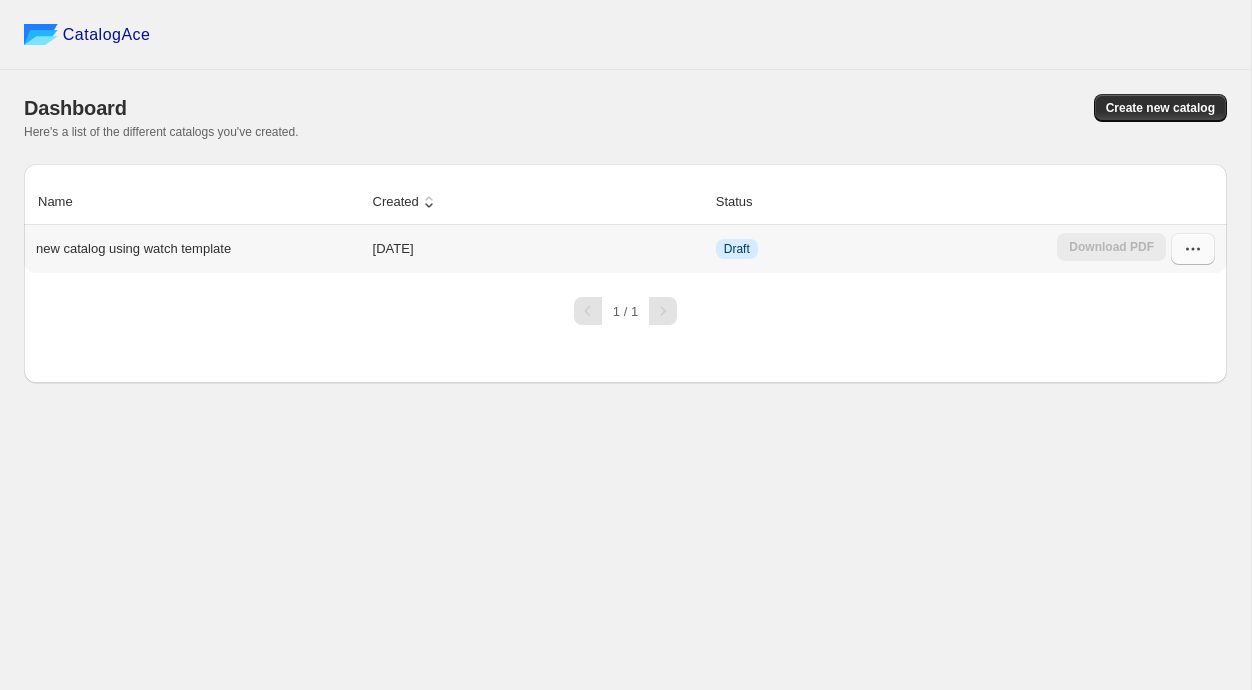 click 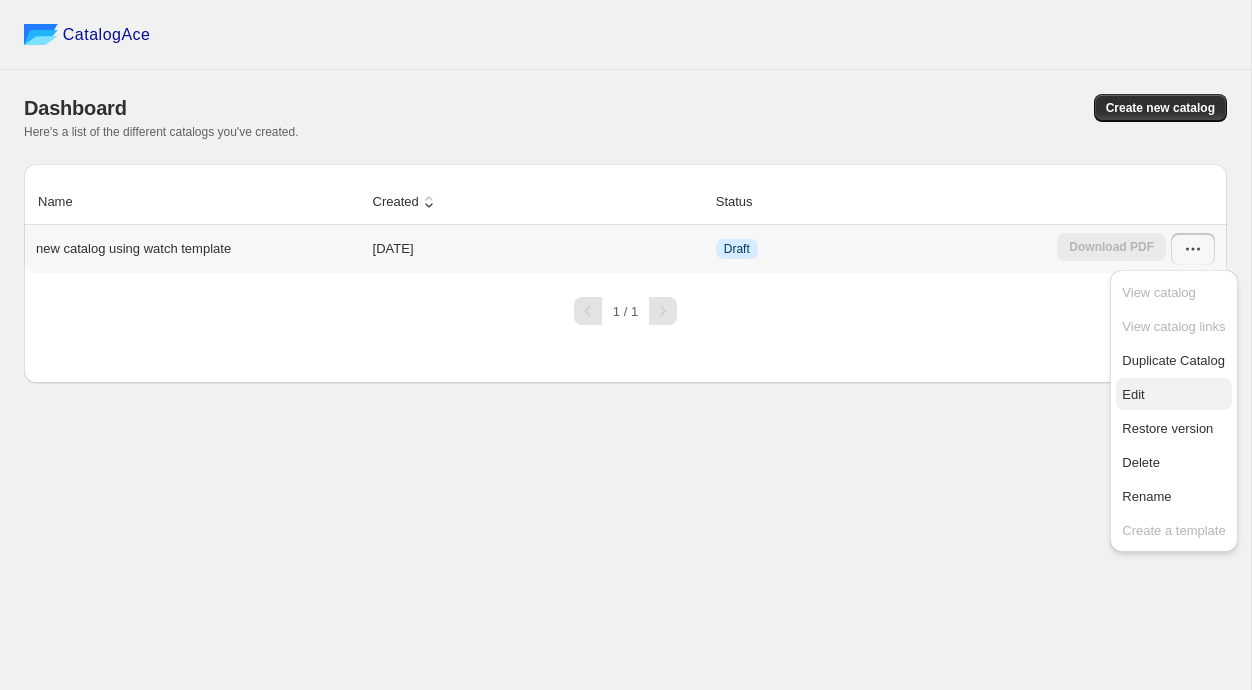 click on "Edit" at bounding box center [1173, 395] 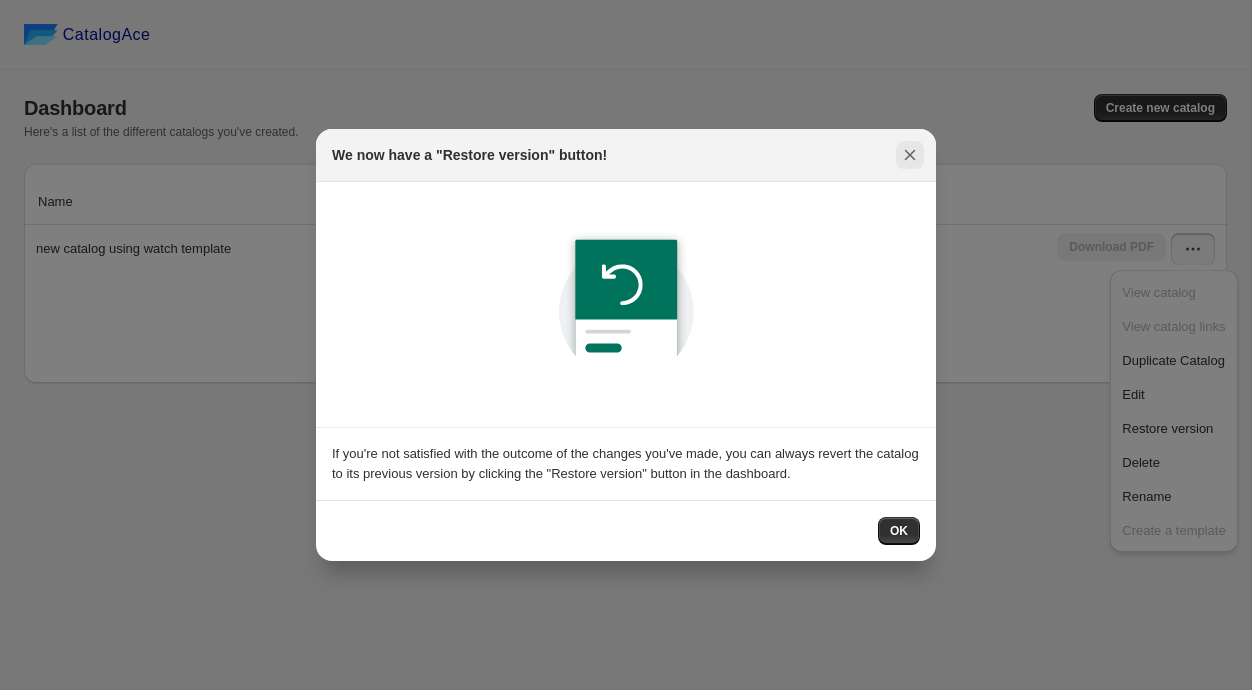 click 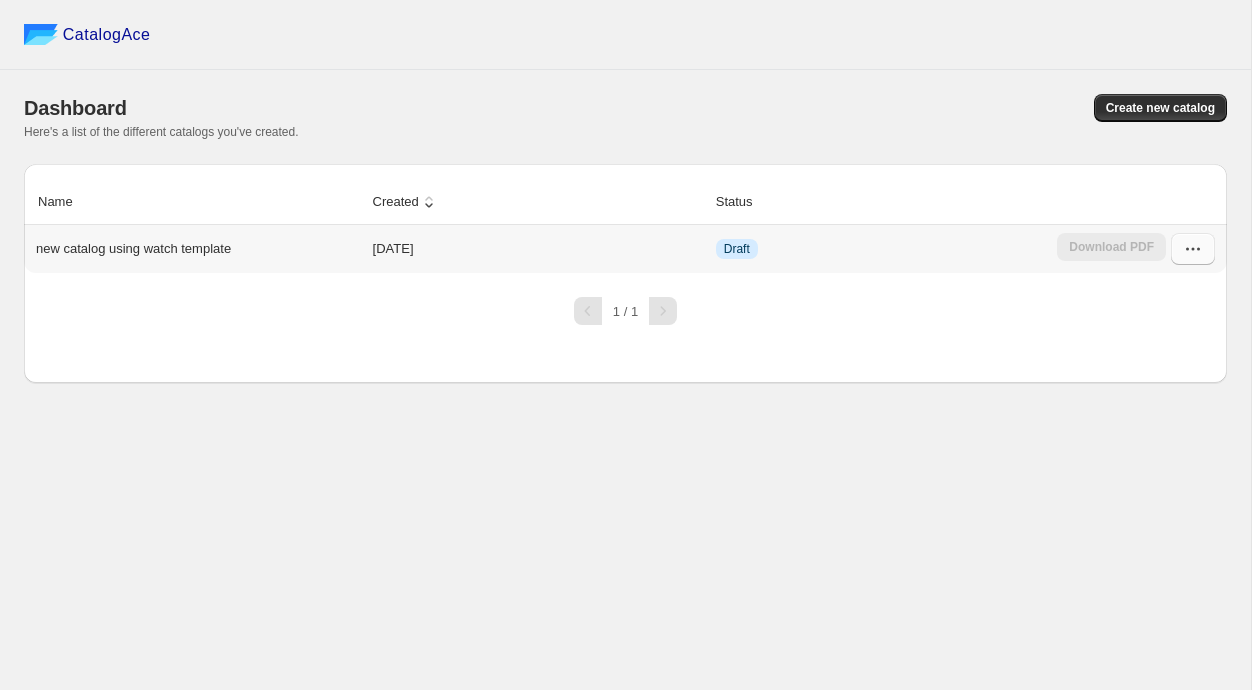 click at bounding box center (1193, 249) 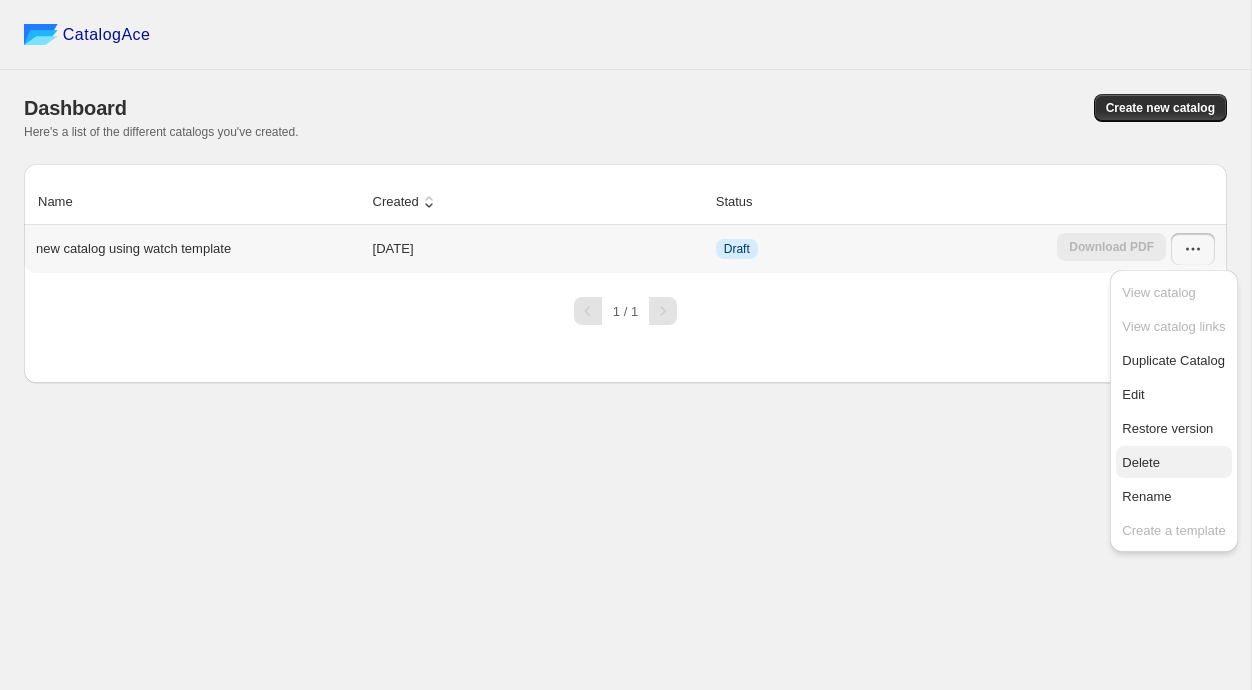 click on "Delete" at bounding box center [1173, 463] 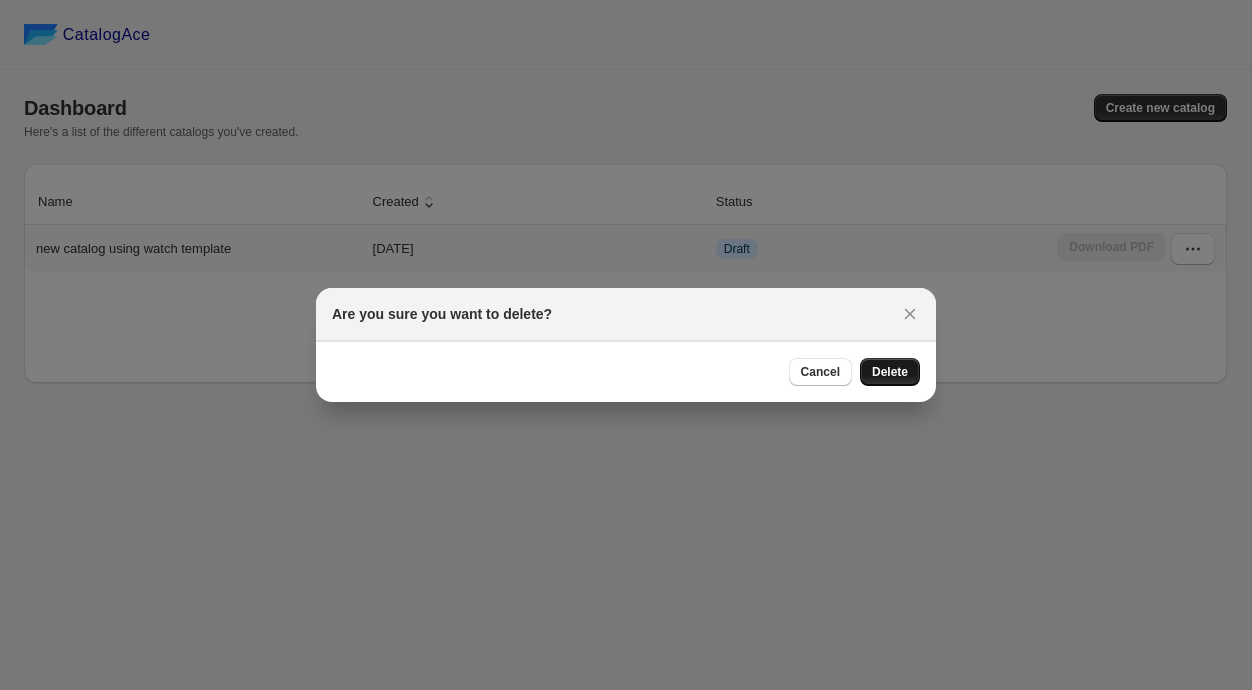 click on "Delete" at bounding box center (890, 372) 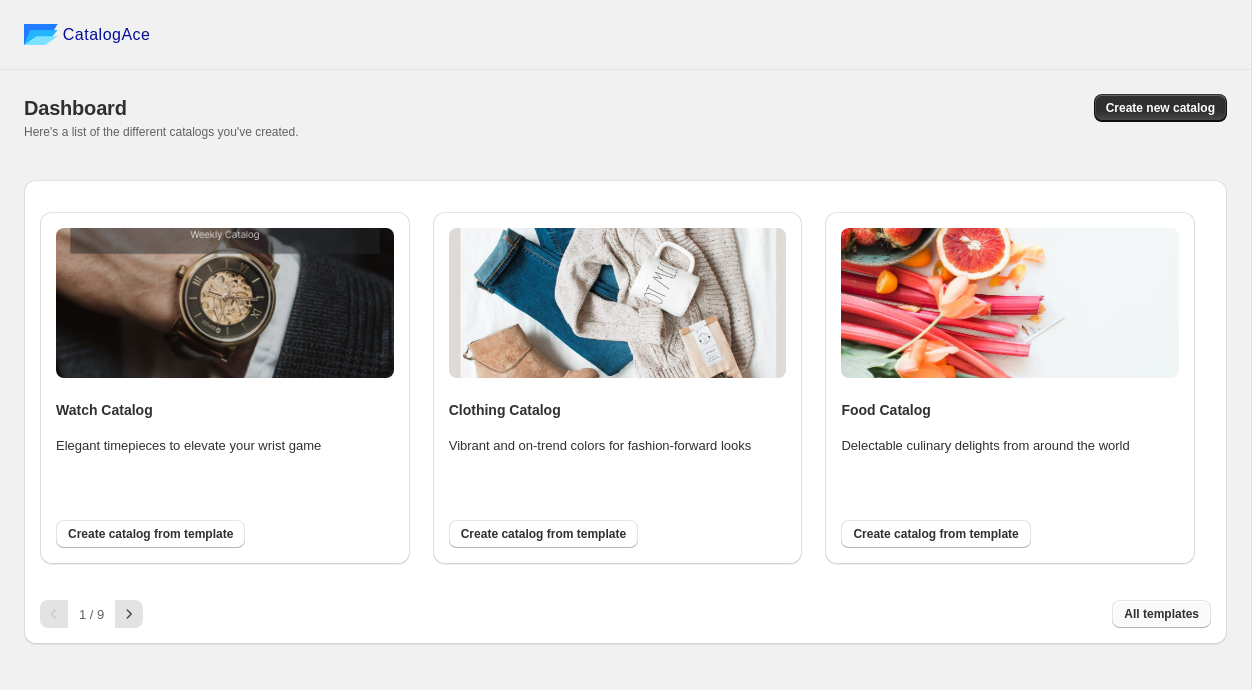 click on "All templates" at bounding box center (1161, 614) 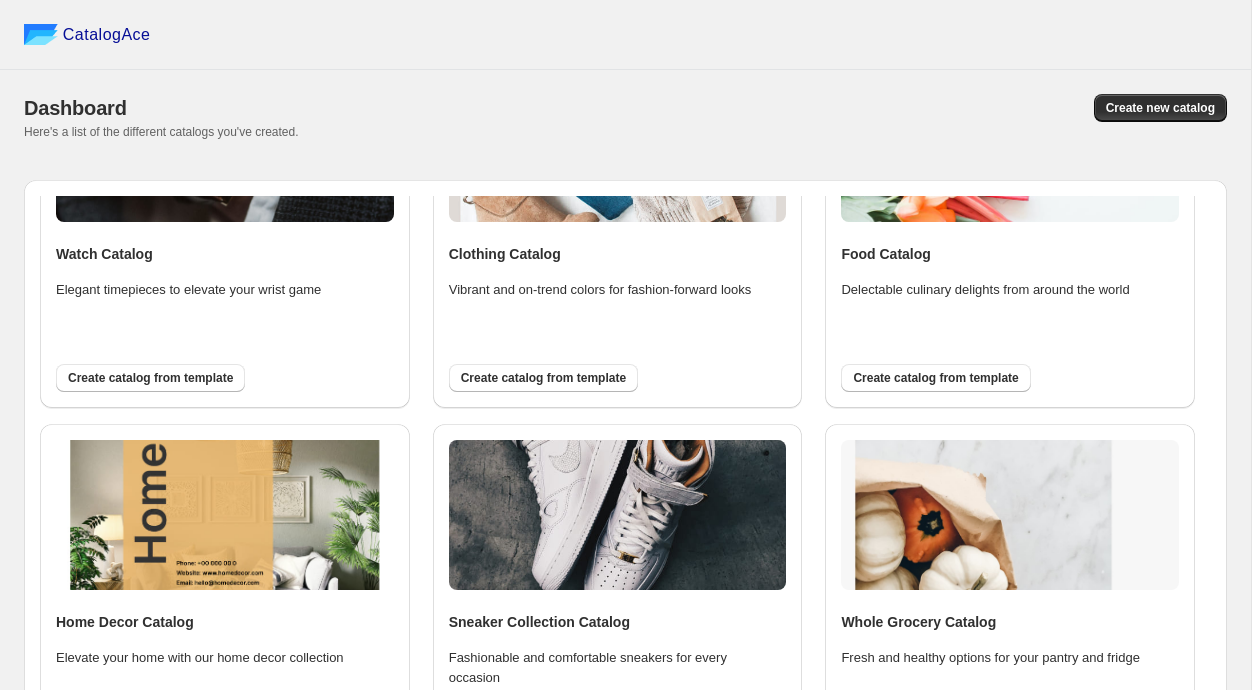 scroll, scrollTop: 199, scrollLeft: 0, axis: vertical 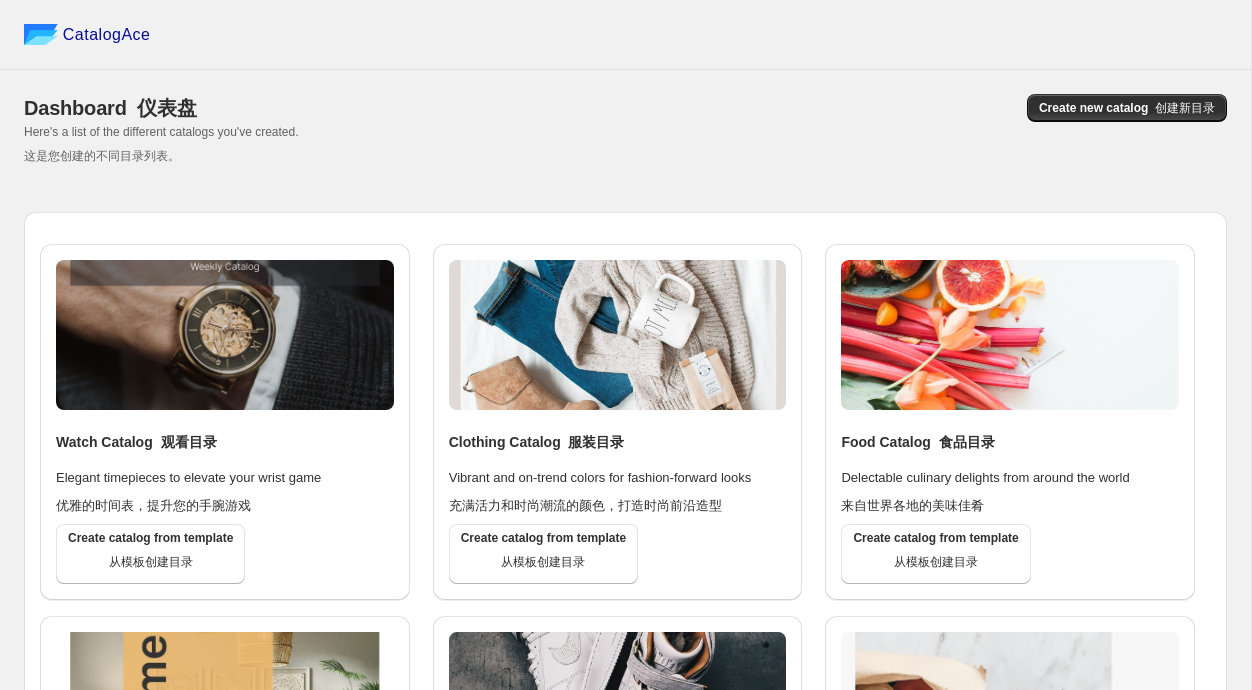 click on "Here's a list of the different catalogs you've created. 这是您创建的不同目录列表。" at bounding box center [625, 148] 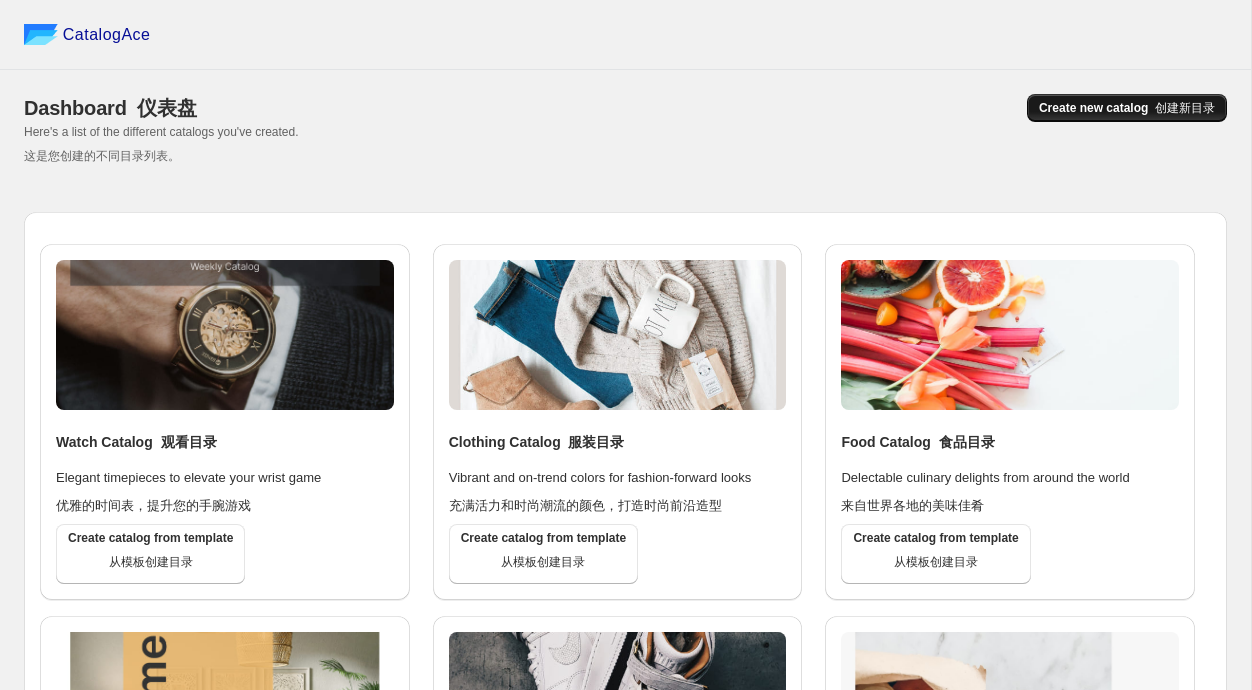 click on "Create new catalog    创建新目录" at bounding box center [1127, 108] 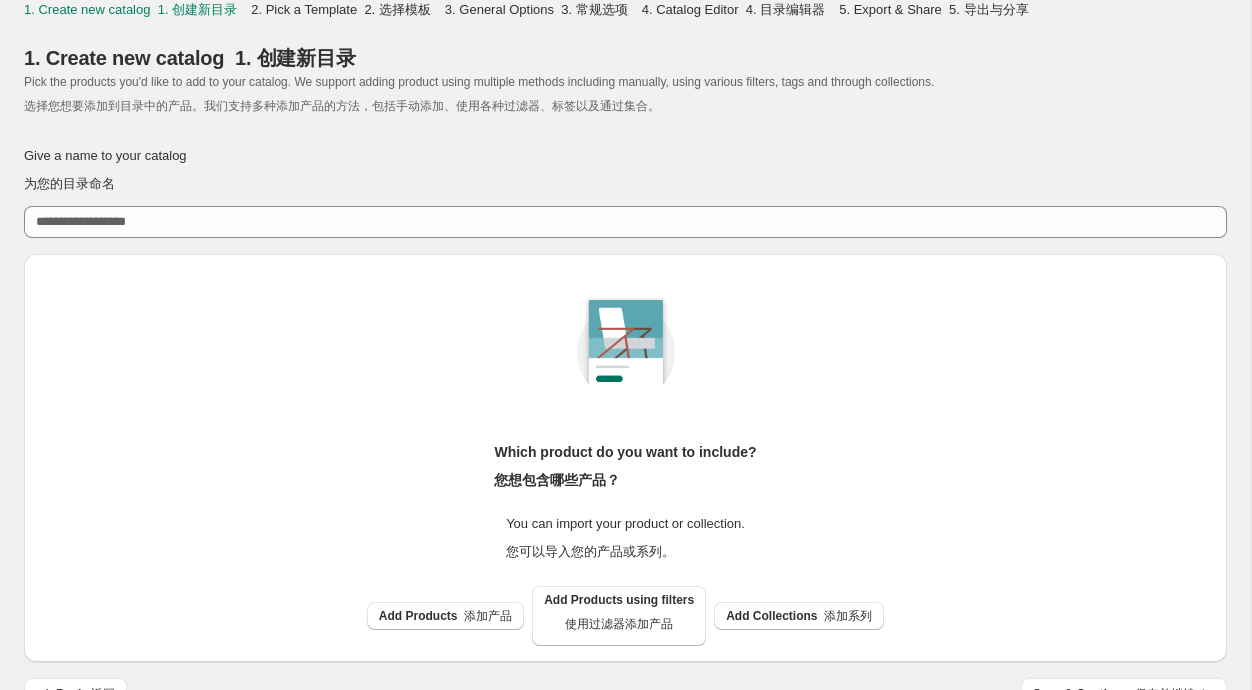 scroll, scrollTop: 44, scrollLeft: 0, axis: vertical 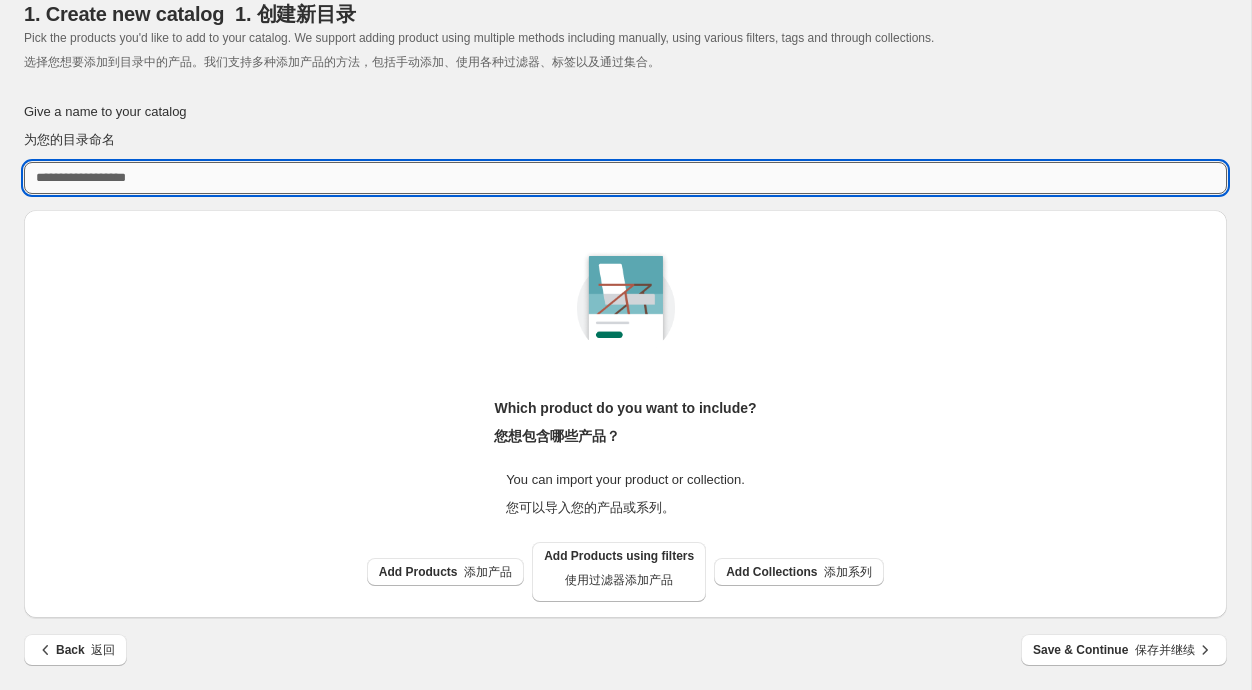 click on "Give a name to your catalog 为您的目录命名" at bounding box center (625, 178) 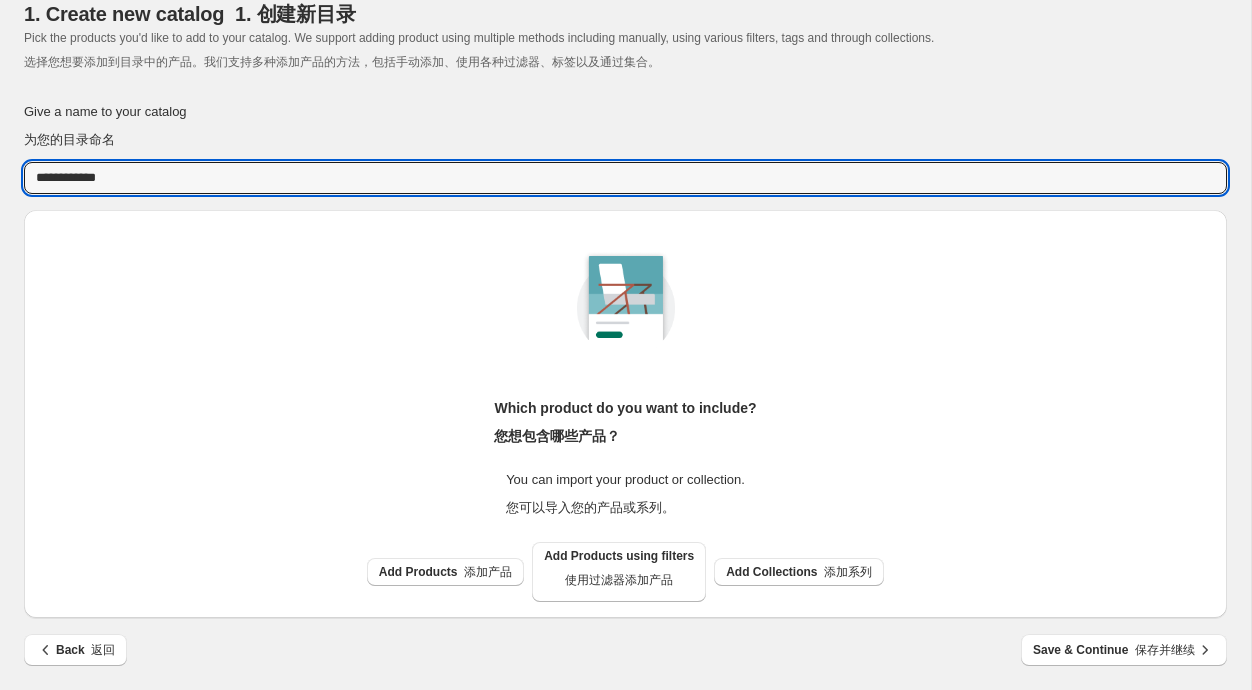 type on "**********" 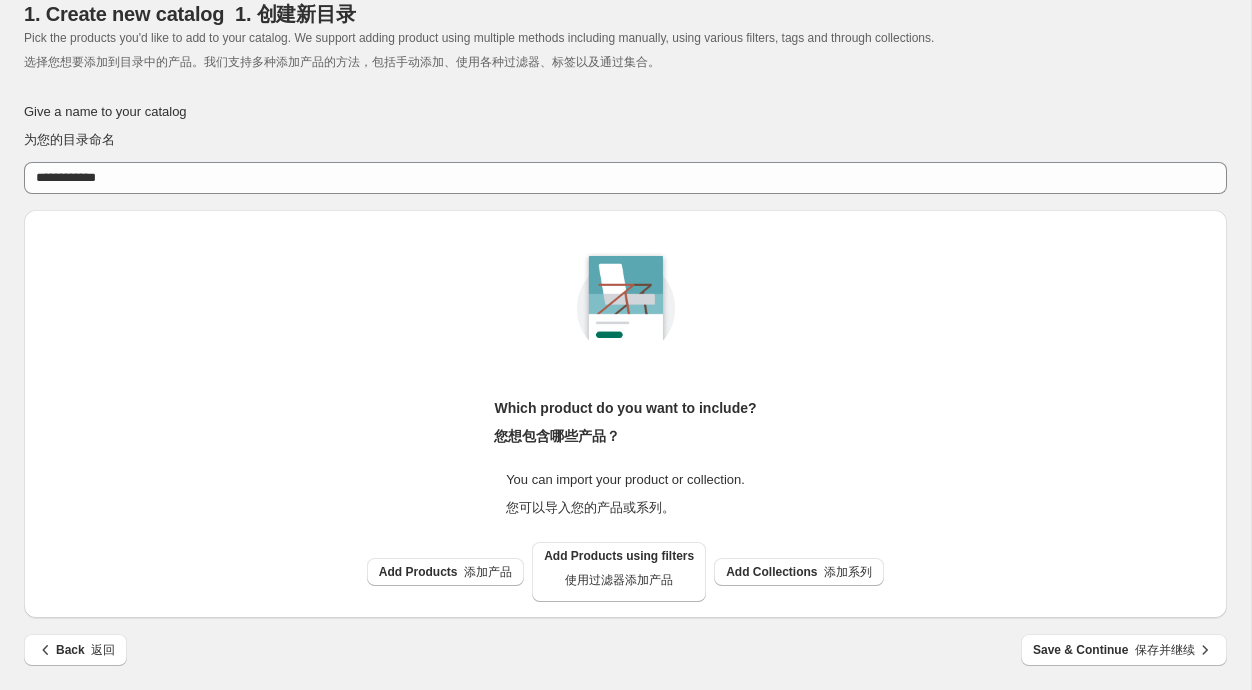 click on "Which product do you want to include? 您想包含哪些产品？ You can import your product or collection. 您可以导入您的产品或系列。 Add Products    添加产品 Add Products using filters 使用过滤器添加产品 Add Collections    添加系列" at bounding box center (625, 406) 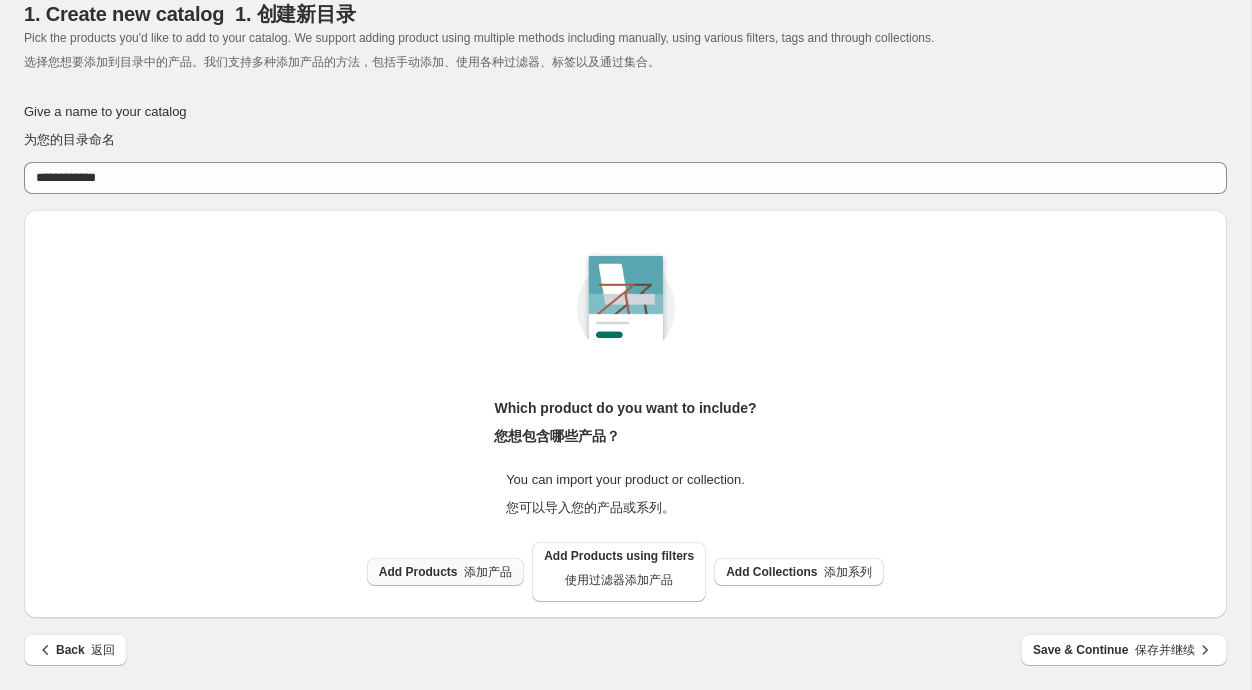 click on "Add Products    添加产品" at bounding box center [445, 572] 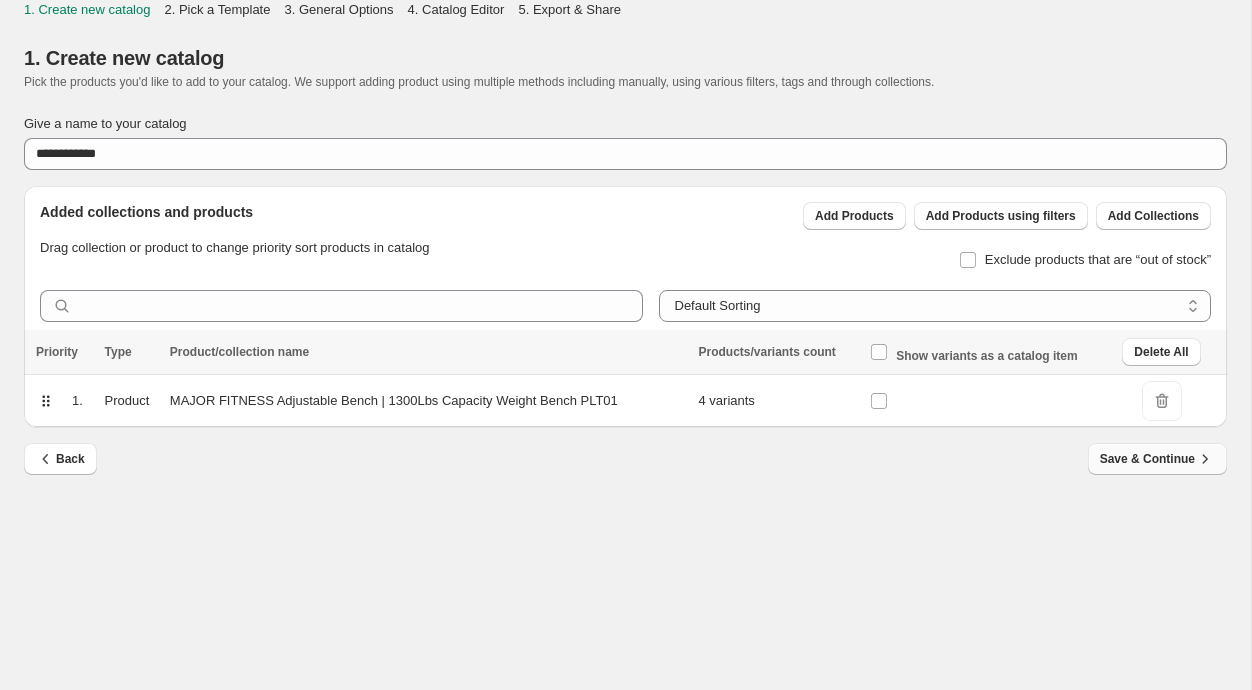 click on "Save & Continue" at bounding box center (1157, 459) 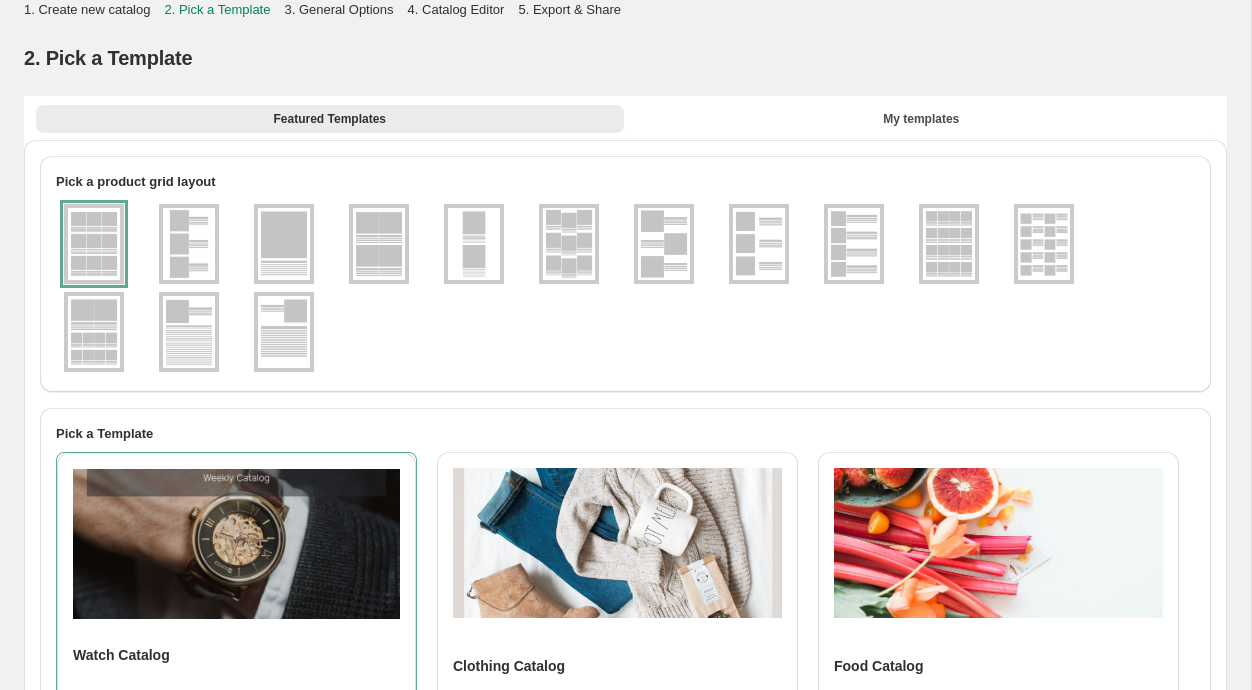 scroll, scrollTop: 29, scrollLeft: 0, axis: vertical 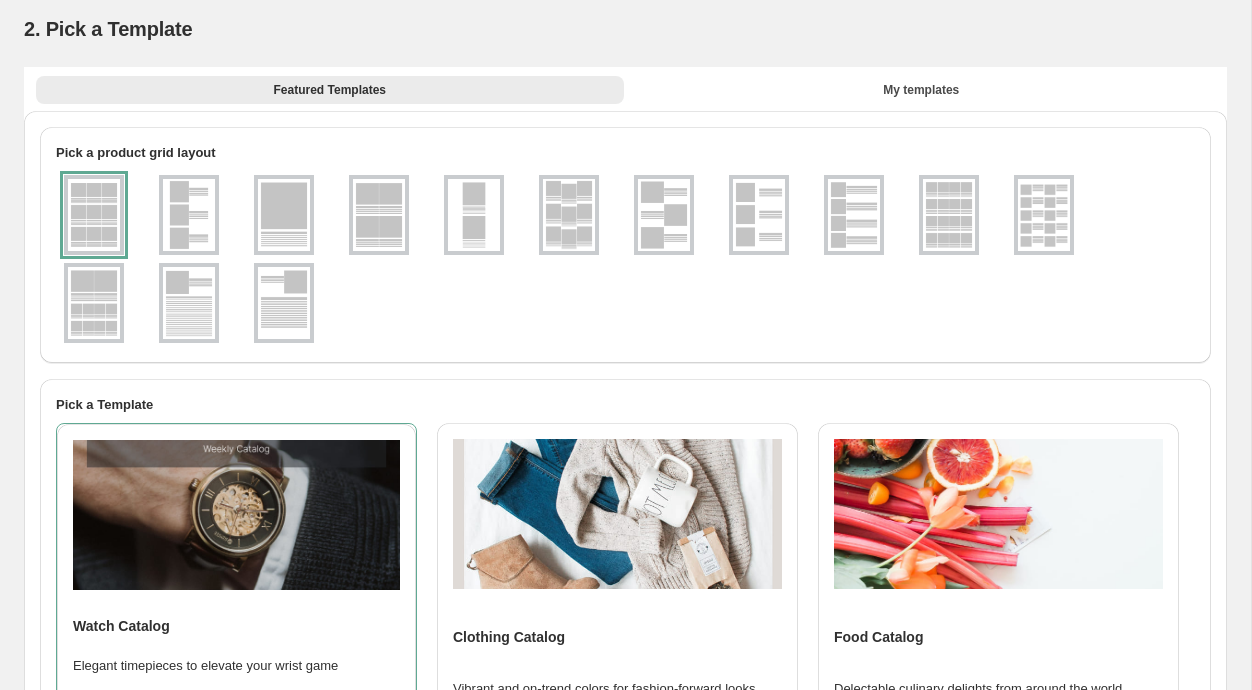 click at bounding box center (189, 215) 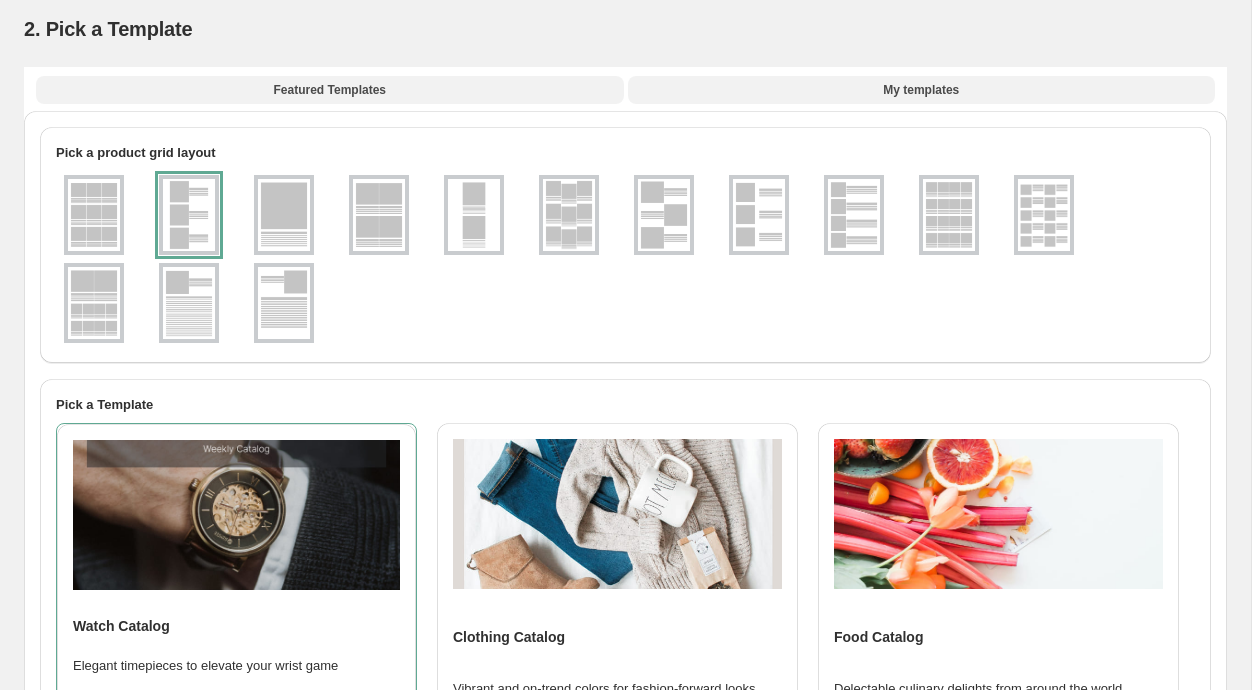 click on "My templates" at bounding box center [921, 90] 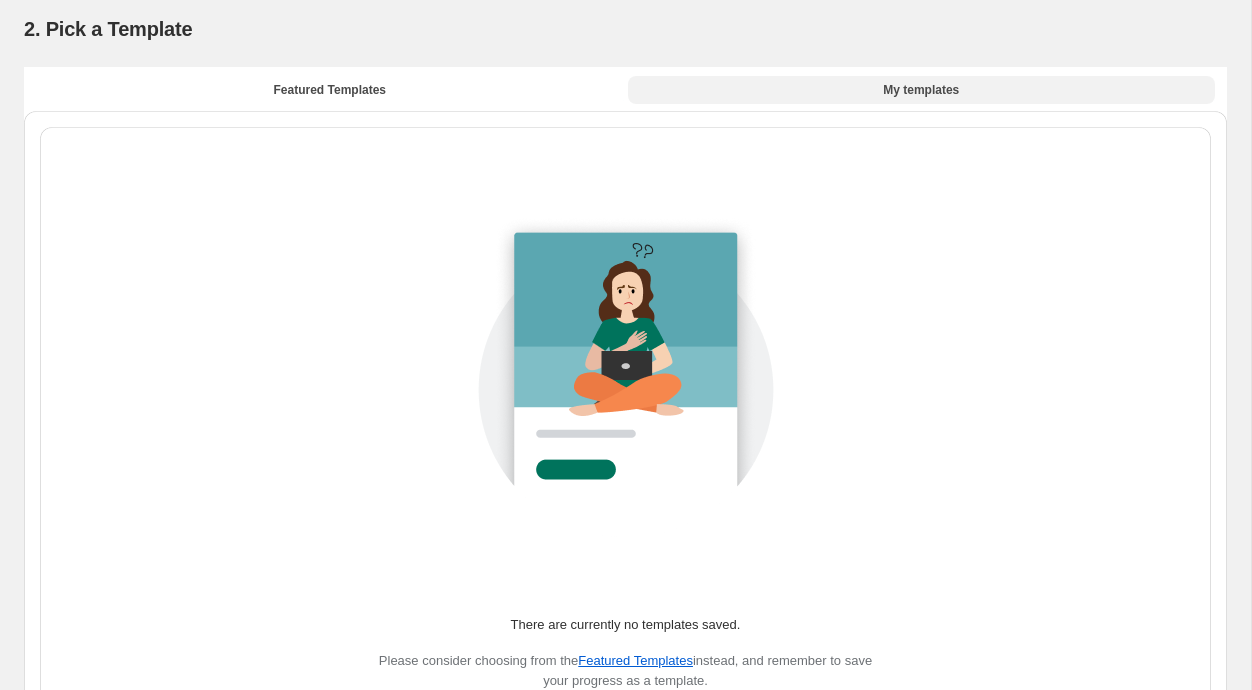 scroll, scrollTop: 0, scrollLeft: 0, axis: both 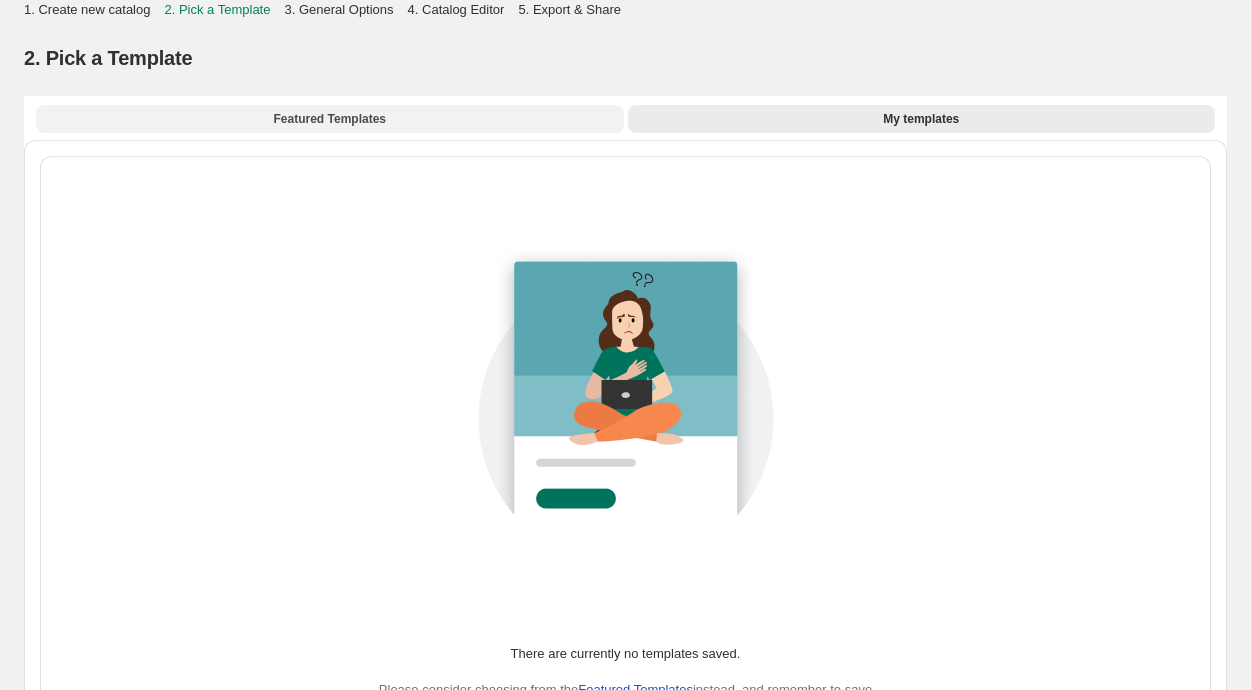 click on "Featured Templates" at bounding box center [330, 119] 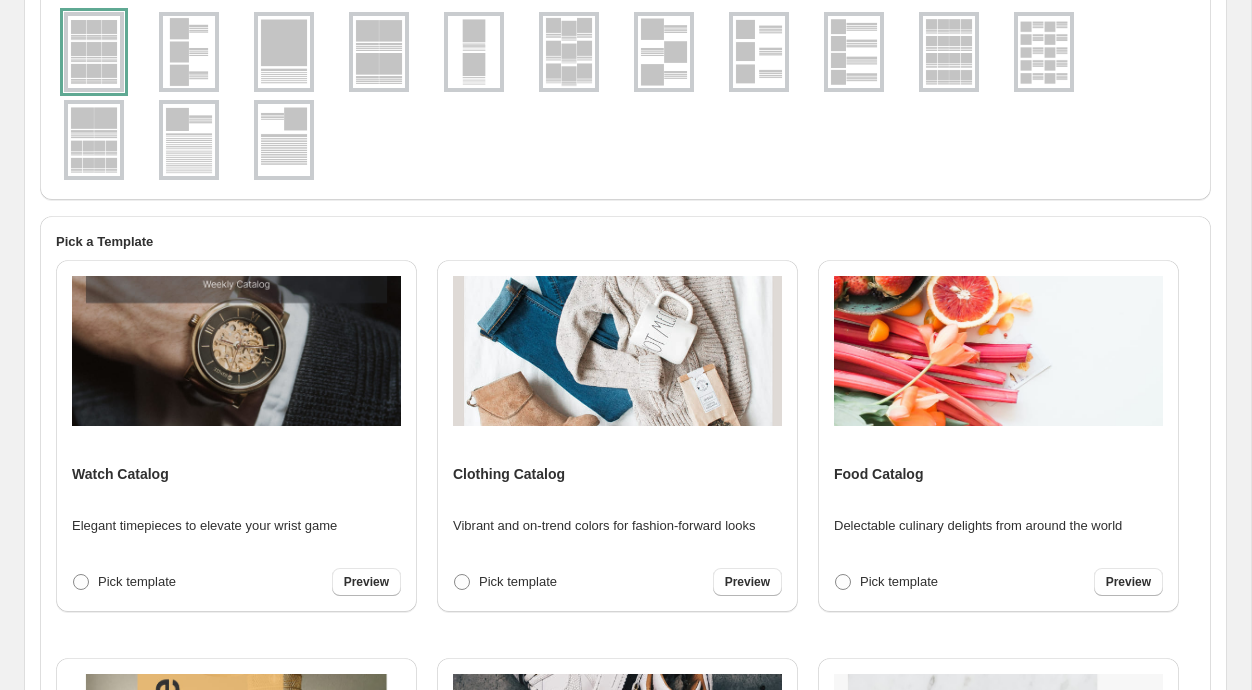 scroll, scrollTop: 239, scrollLeft: 0, axis: vertical 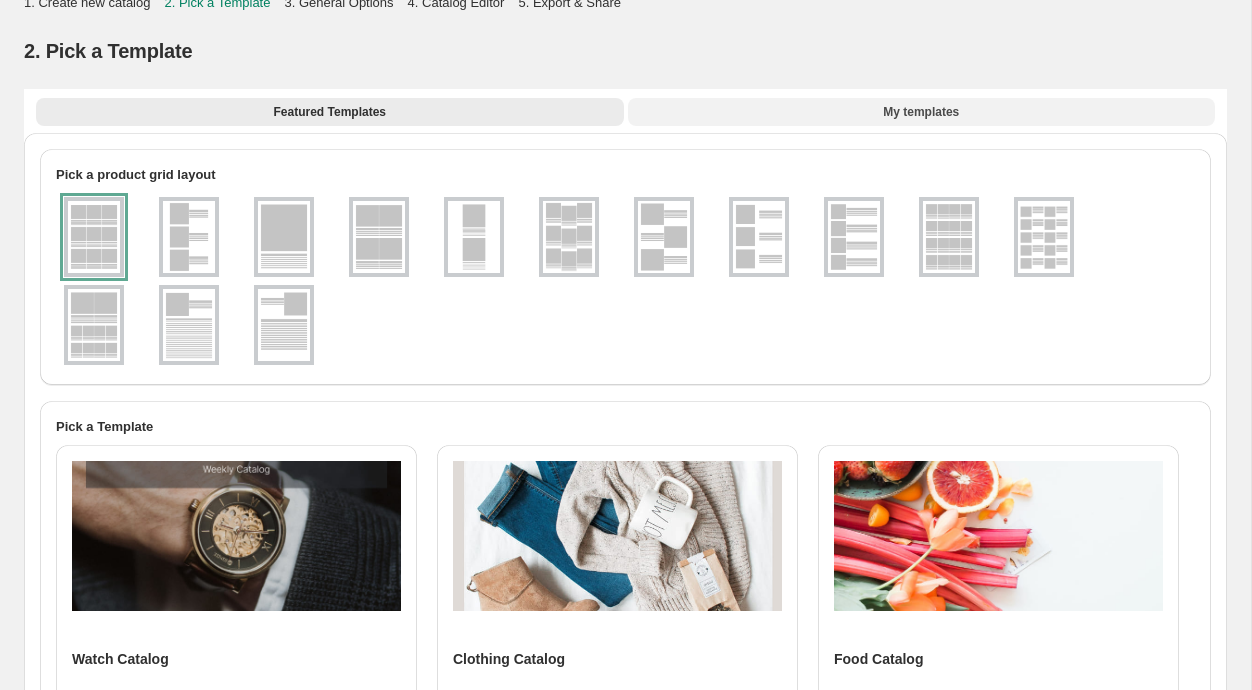 click on "My templates" at bounding box center (922, 111) 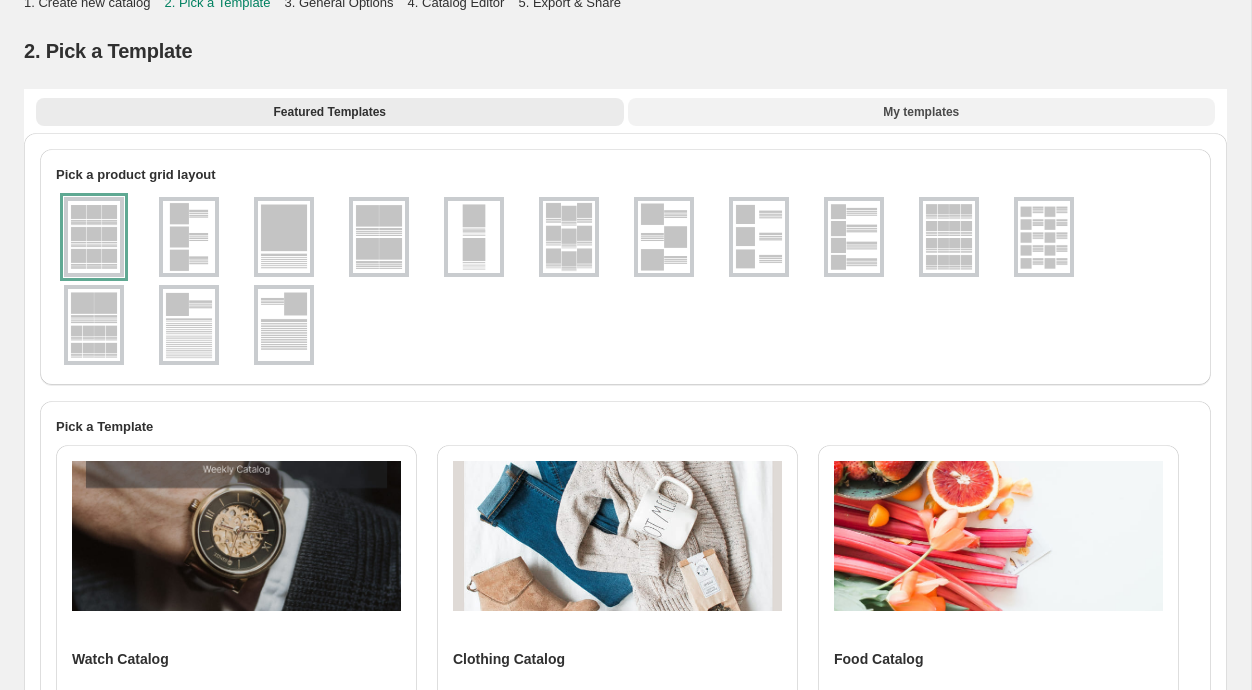 click on "My templates" at bounding box center (921, 112) 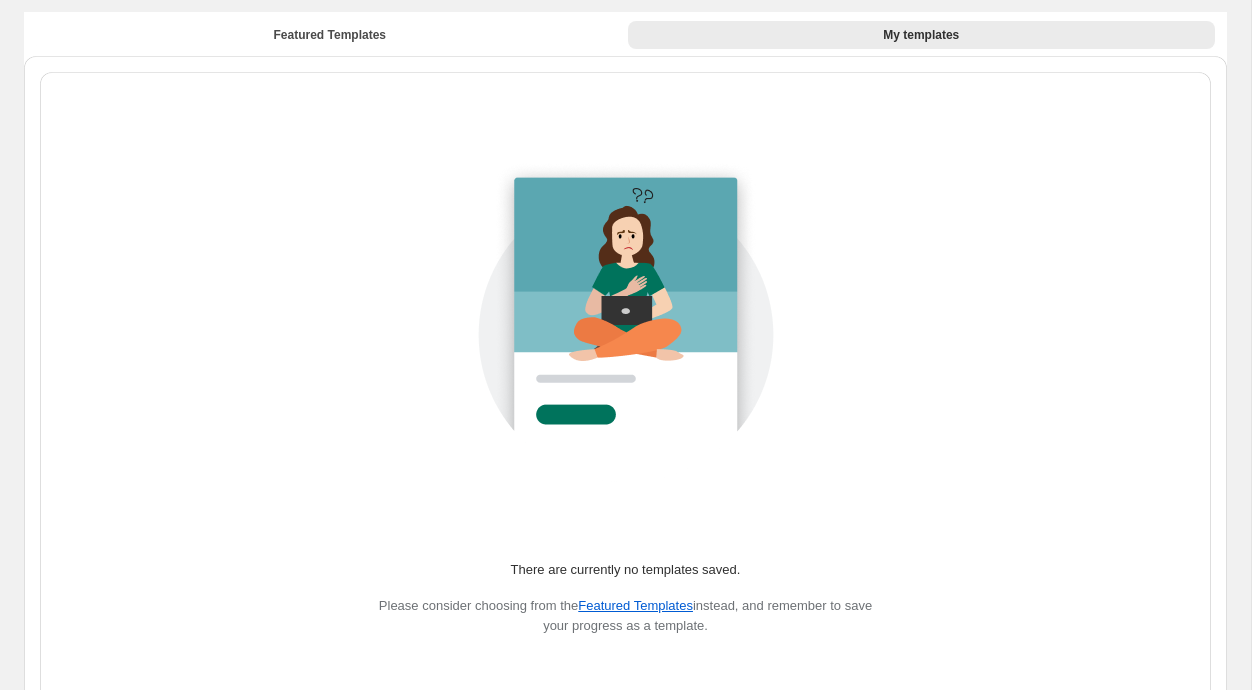 scroll, scrollTop: 37, scrollLeft: 0, axis: vertical 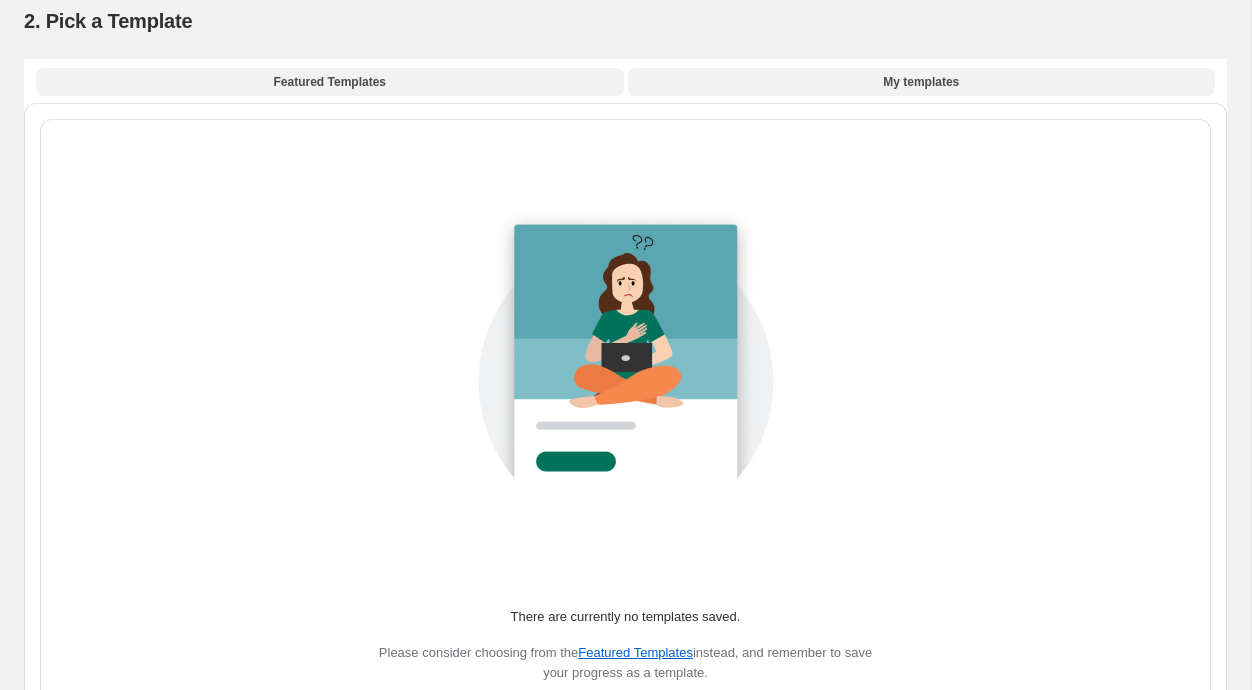 click on "Featured Templates" at bounding box center (330, 82) 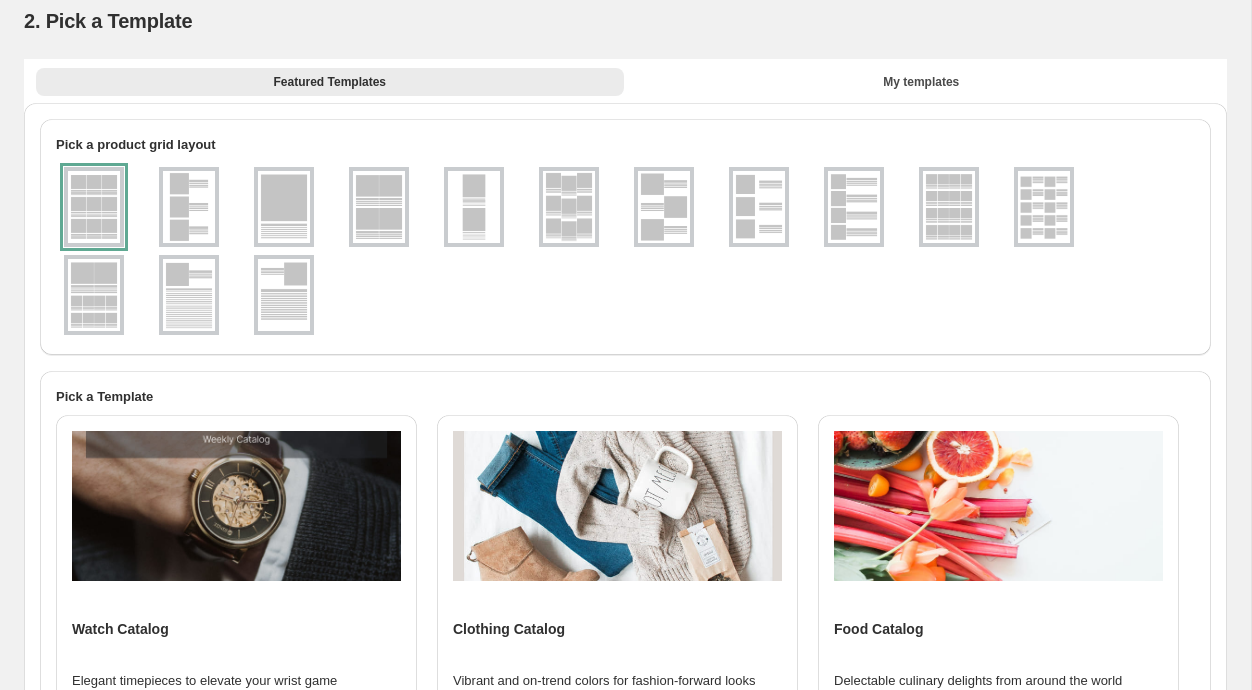 click at bounding box center (854, 207) 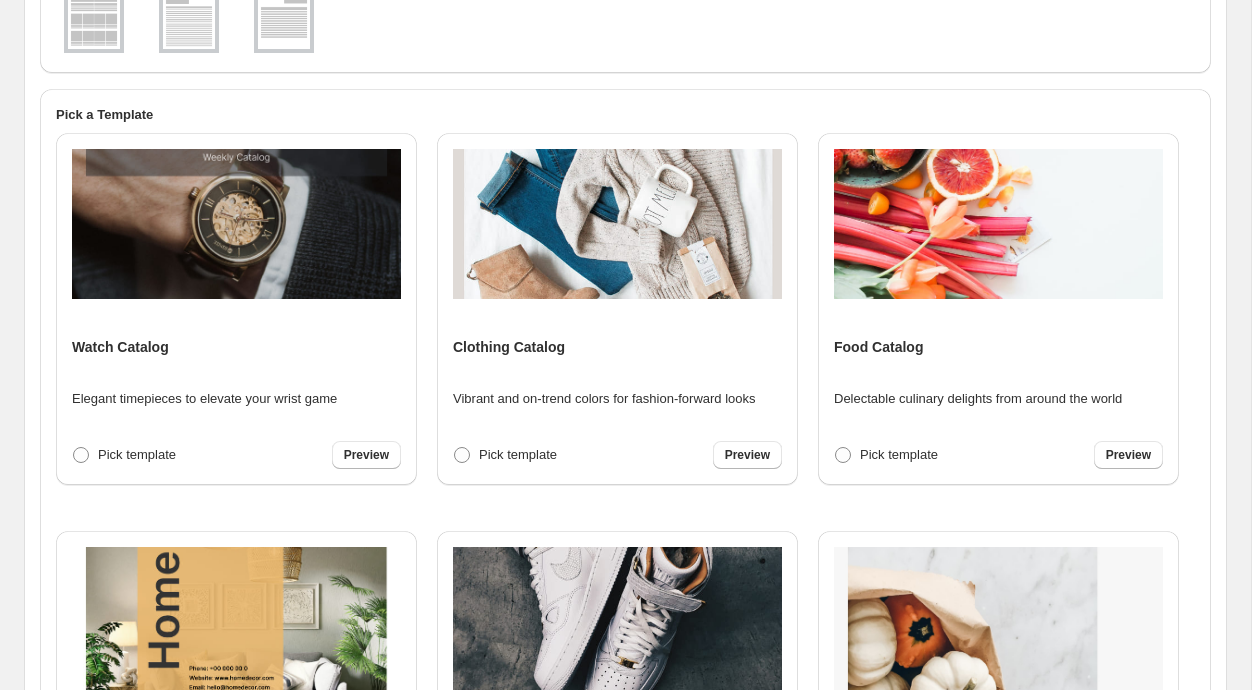 scroll, scrollTop: 437, scrollLeft: 0, axis: vertical 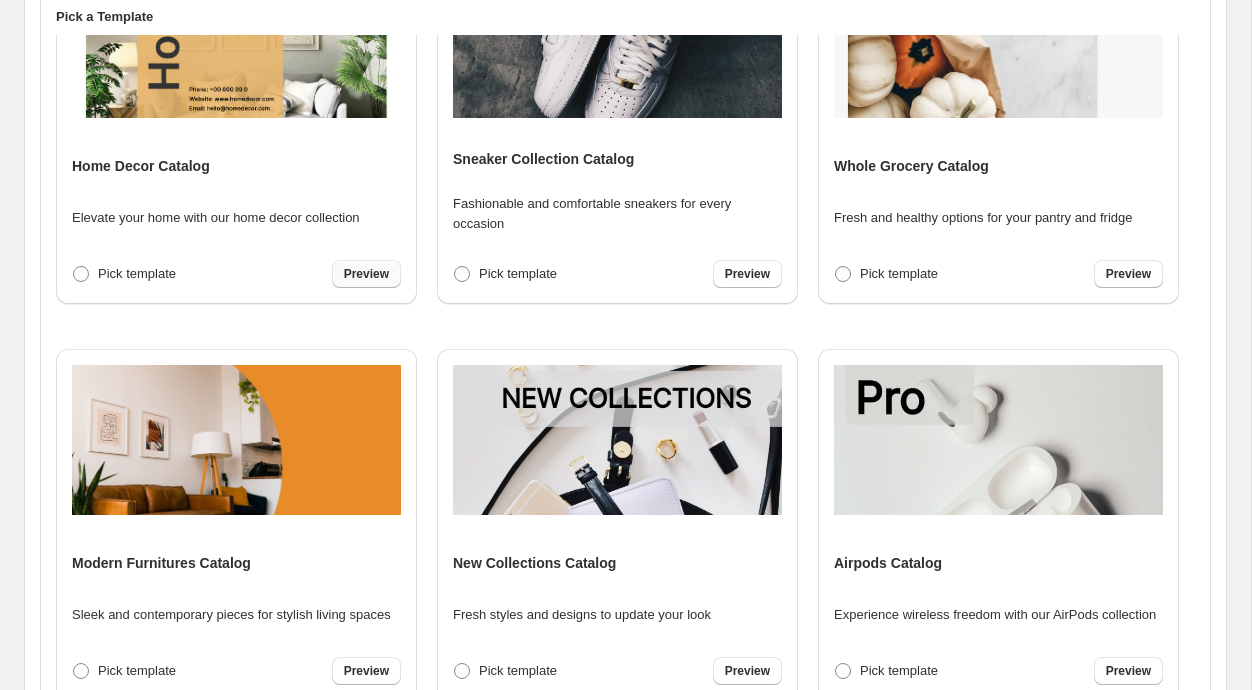 click on "Preview" at bounding box center [366, 274] 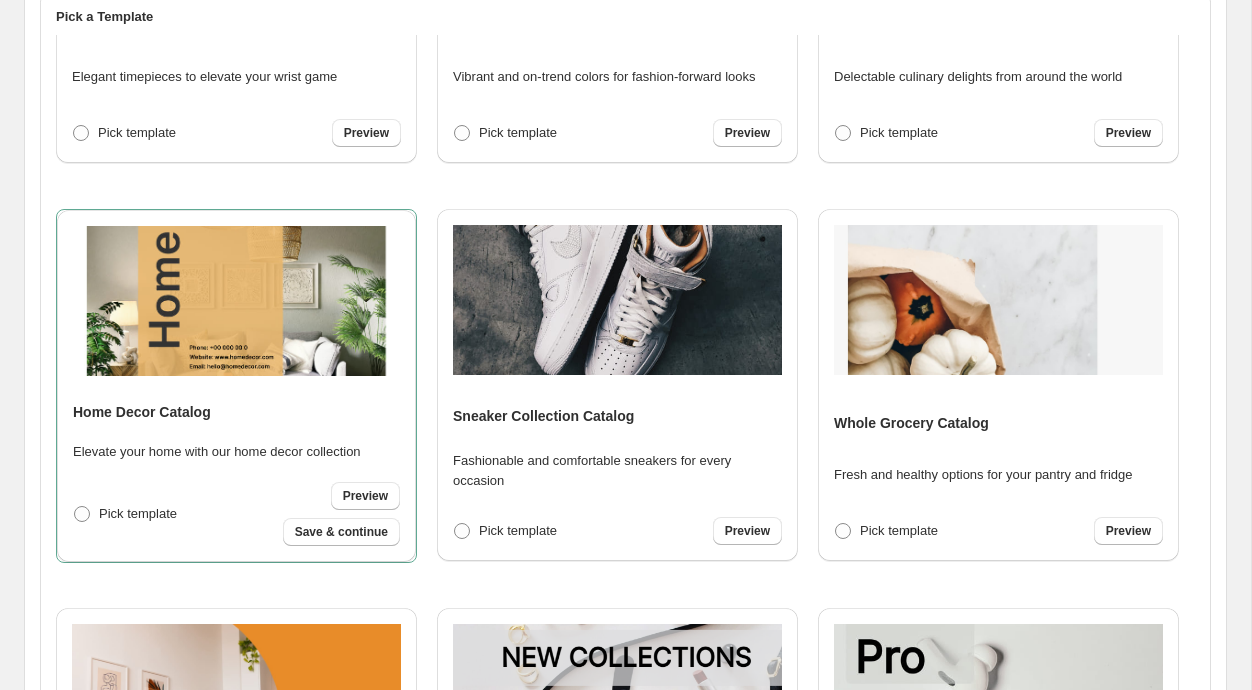 scroll, scrollTop: 0, scrollLeft: 0, axis: both 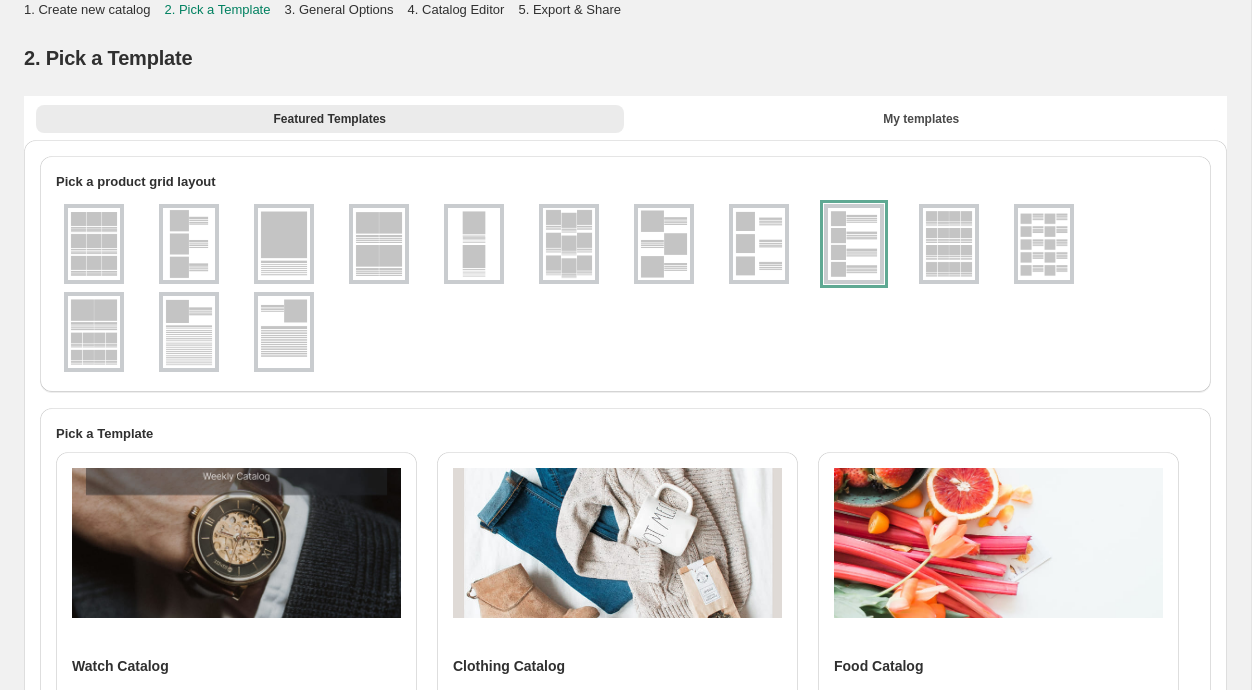 click at bounding box center (625, 288) 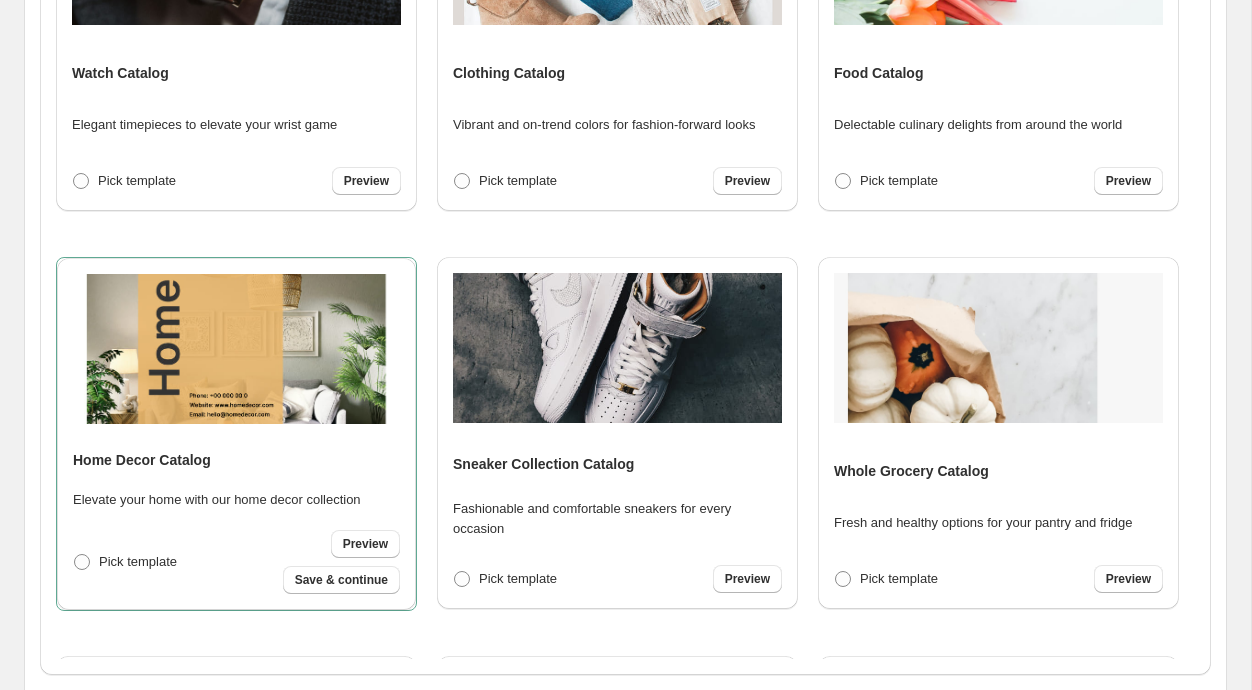 scroll, scrollTop: 687, scrollLeft: 0, axis: vertical 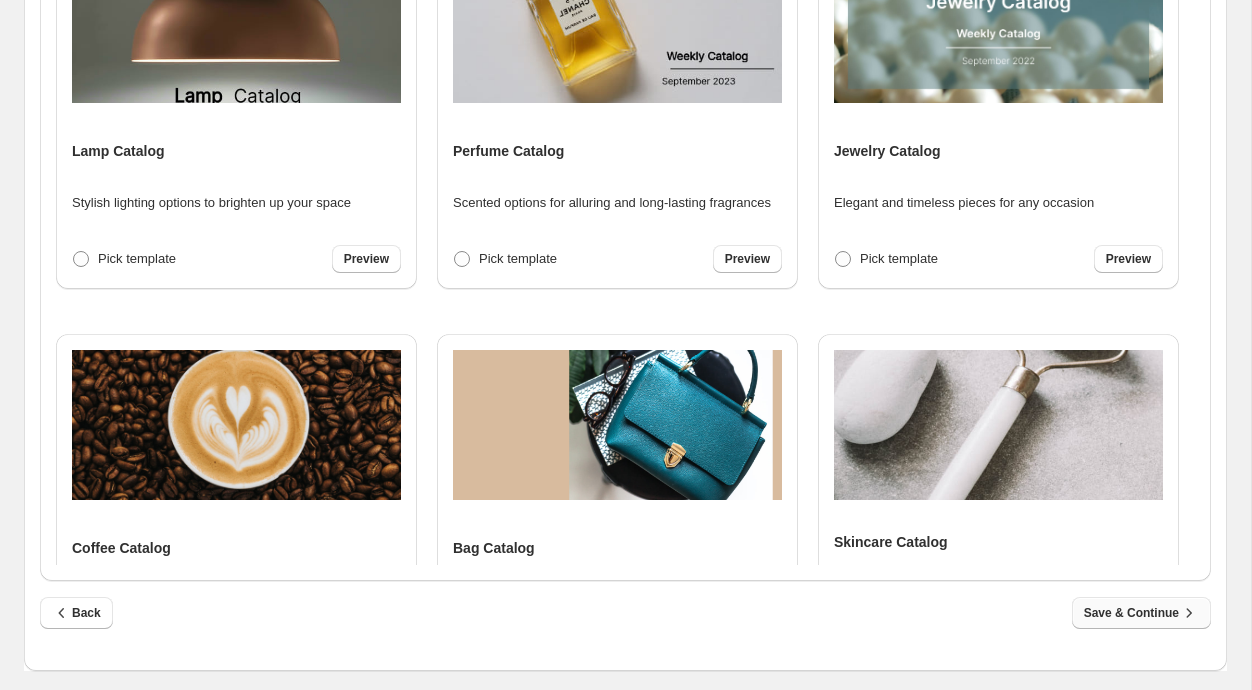 click on "Save & Continue" at bounding box center (1141, 613) 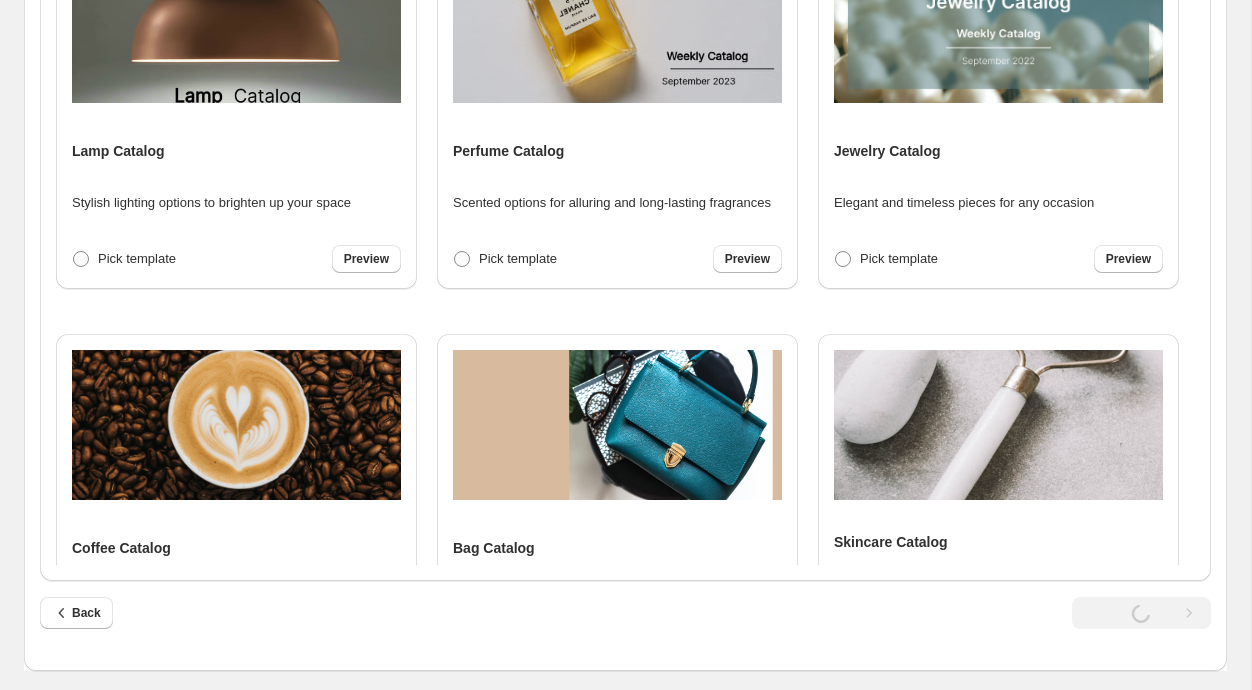 select on "**********" 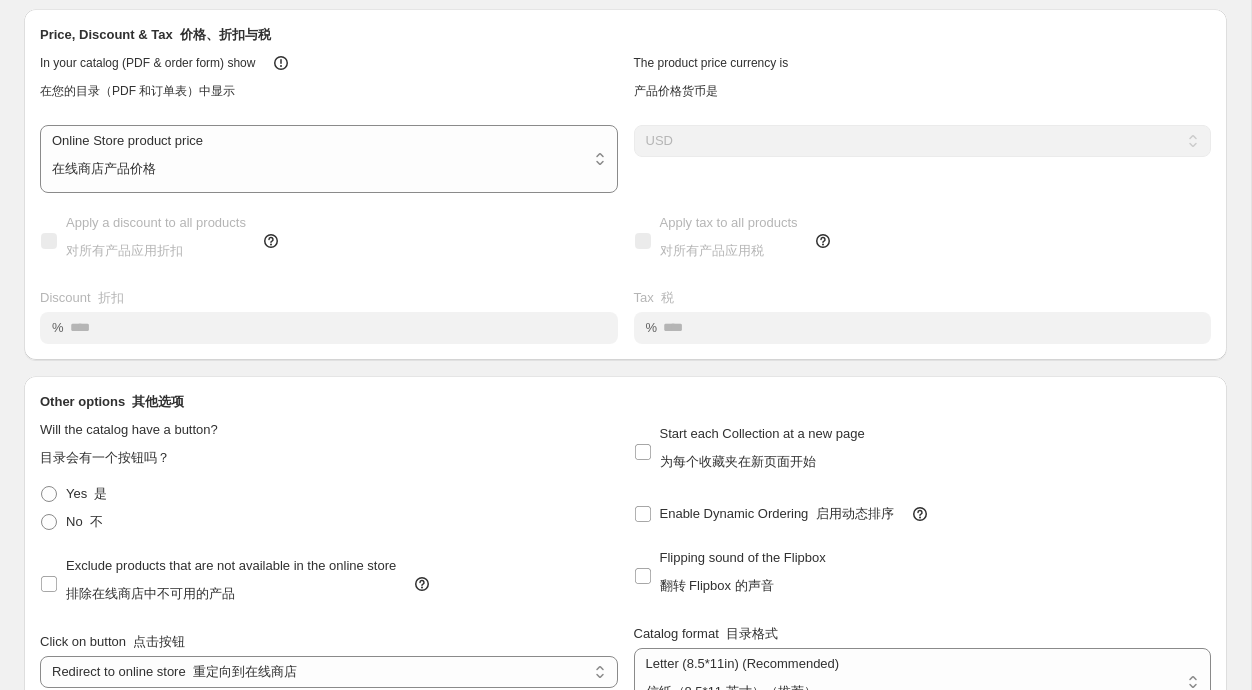 scroll, scrollTop: 327, scrollLeft: 0, axis: vertical 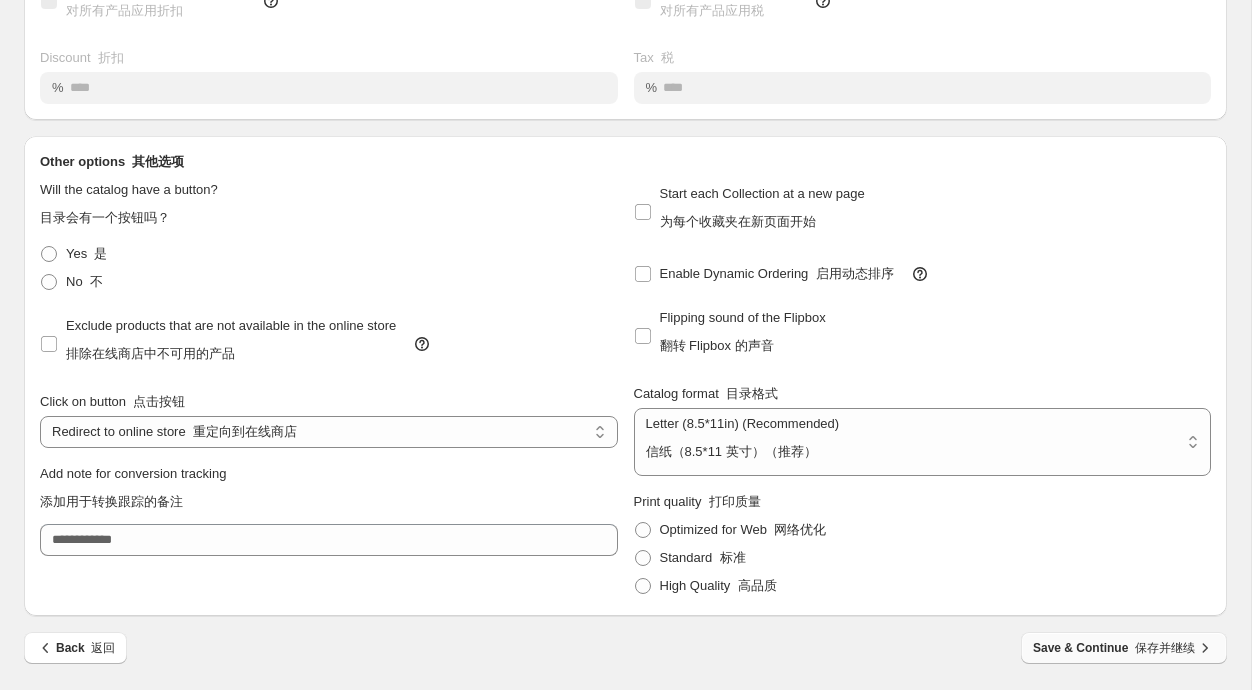 click on "Save & Continue    保存并继续" at bounding box center (1124, 648) 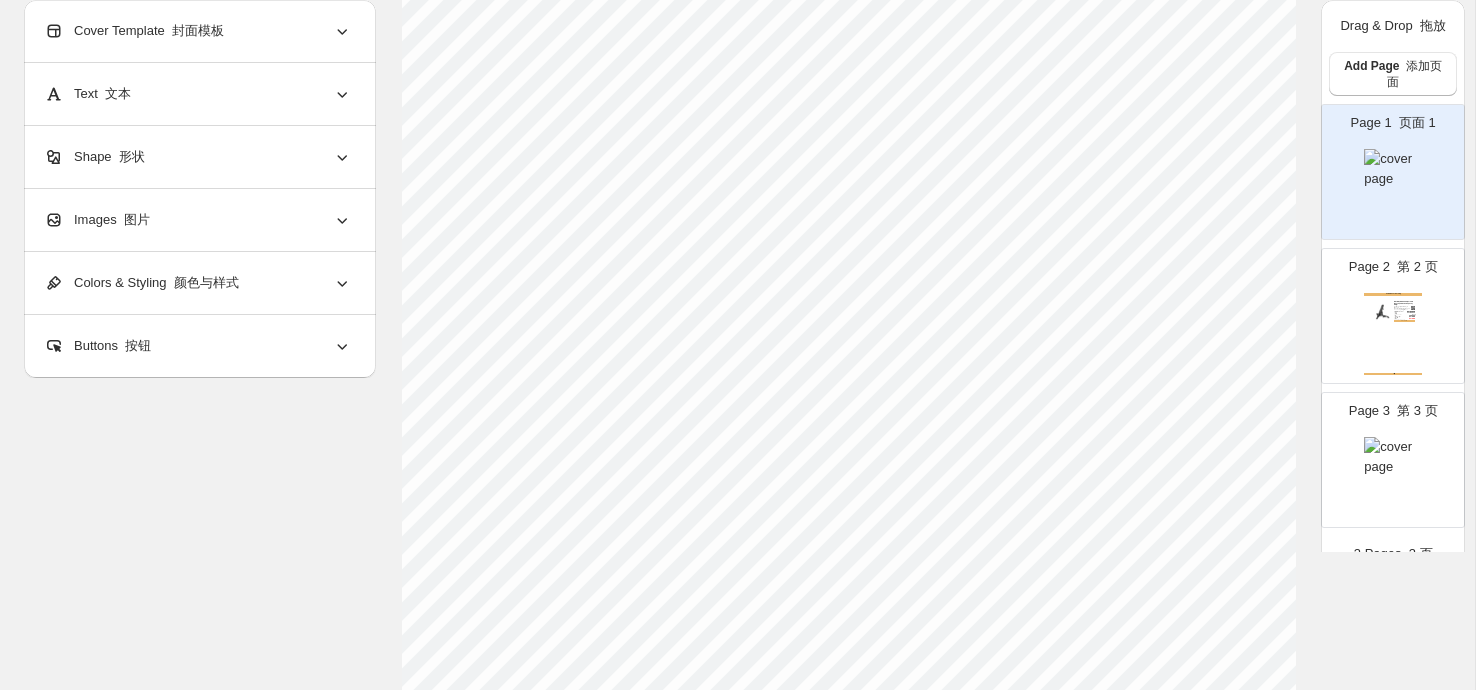 scroll, scrollTop: 0, scrollLeft: 0, axis: both 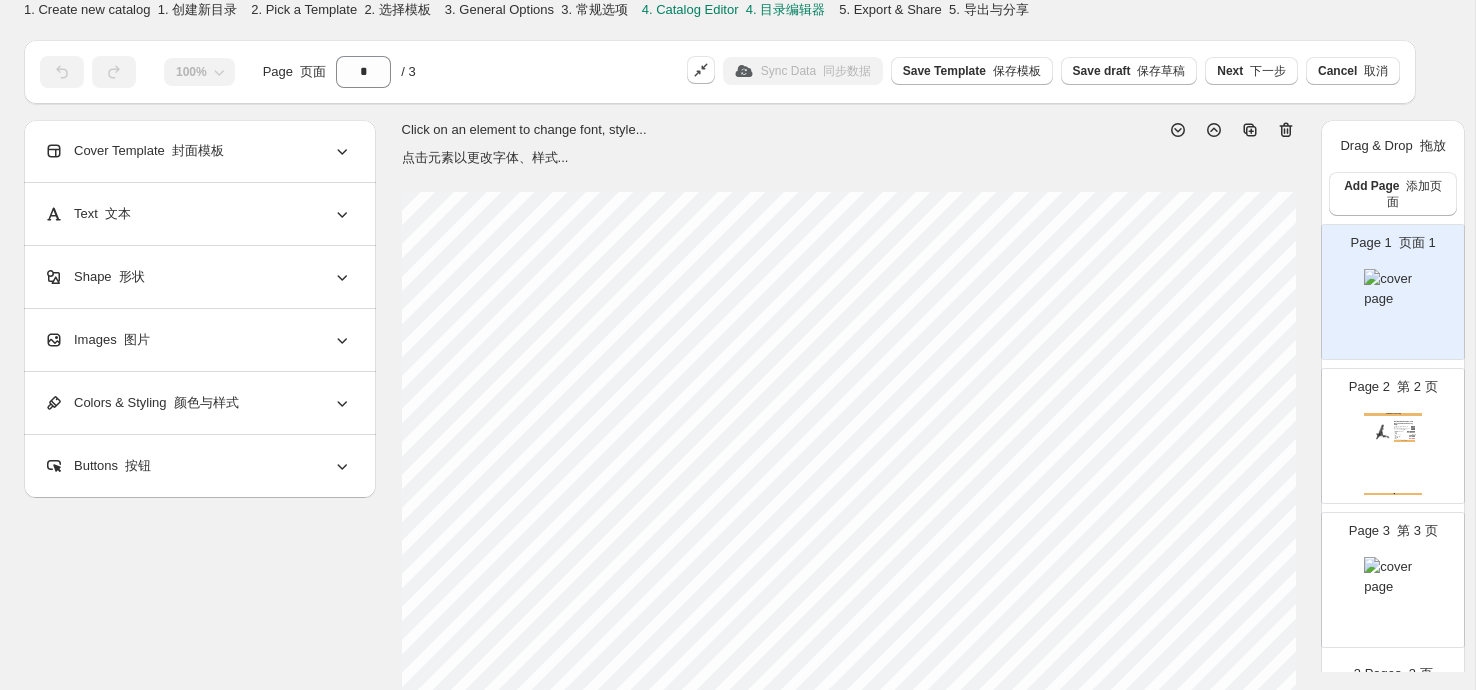 click on "Page 1    页面 1" at bounding box center [1385, 284] 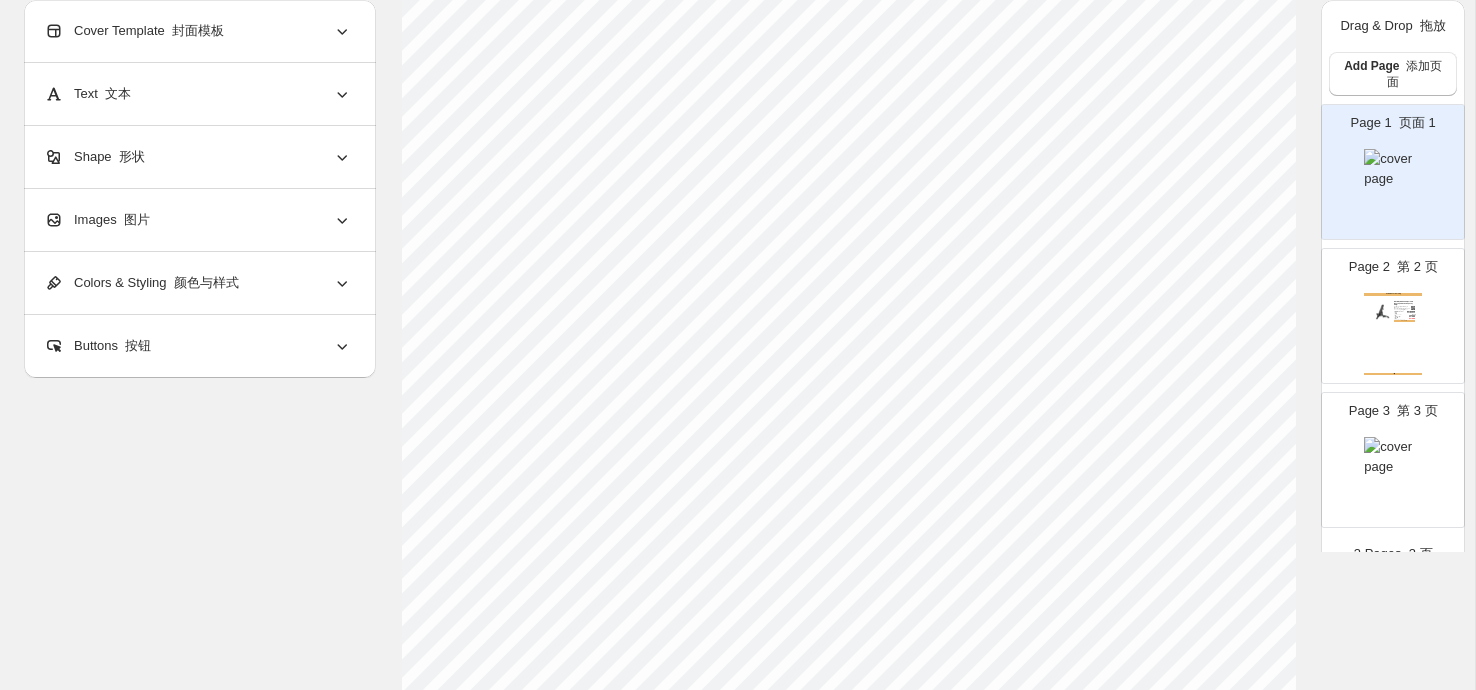 scroll, scrollTop: 0, scrollLeft: 0, axis: both 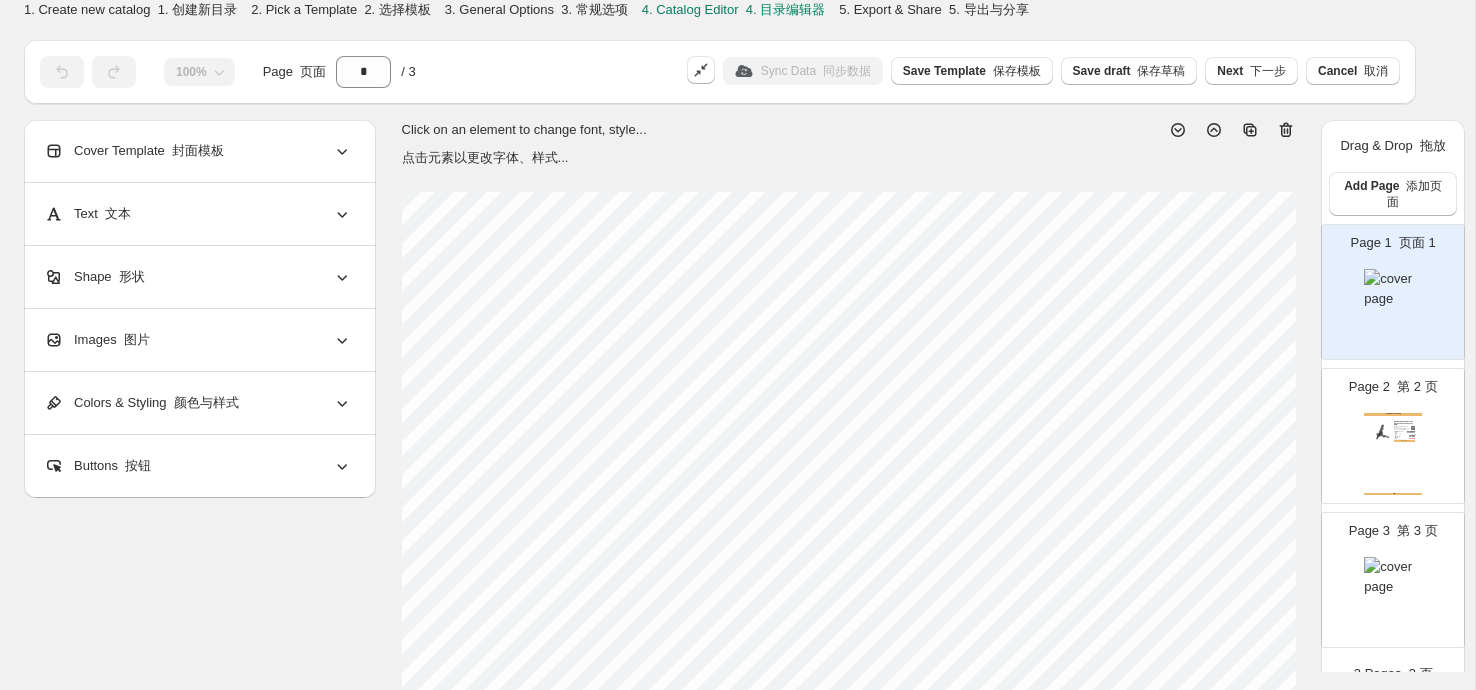 click on "Home Decor Catalog MAJOR FITNESS Adjustable Bench | 1300Lbs Capacity Weig... An Expertly Crafted Gym Bench
The PLT01 weight bench has everything fitness enthusiasts w... Bench Only, Bench + 440lb Se... Black, Red Stock Quantity:  0 SKU:  PLT01BL Weight:  35 Tags:  Black, Red, Weight Be... Brand:  Major Fitness Barcode №:  6998457503677 $ null $ 259.99 $ 219.99 $ 219.99 BUY NOW Home Decor Catalog | Page undefined" at bounding box center (1393, 454) 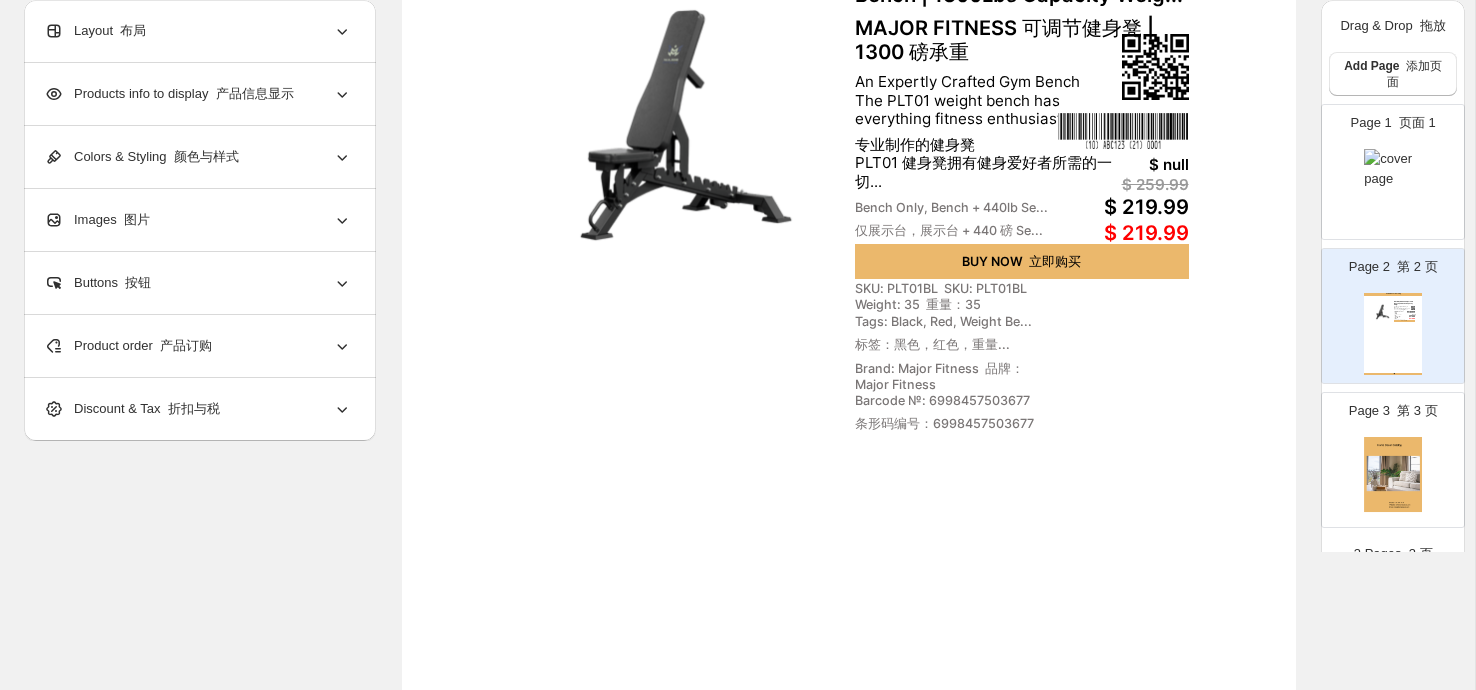 scroll, scrollTop: 380, scrollLeft: 0, axis: vertical 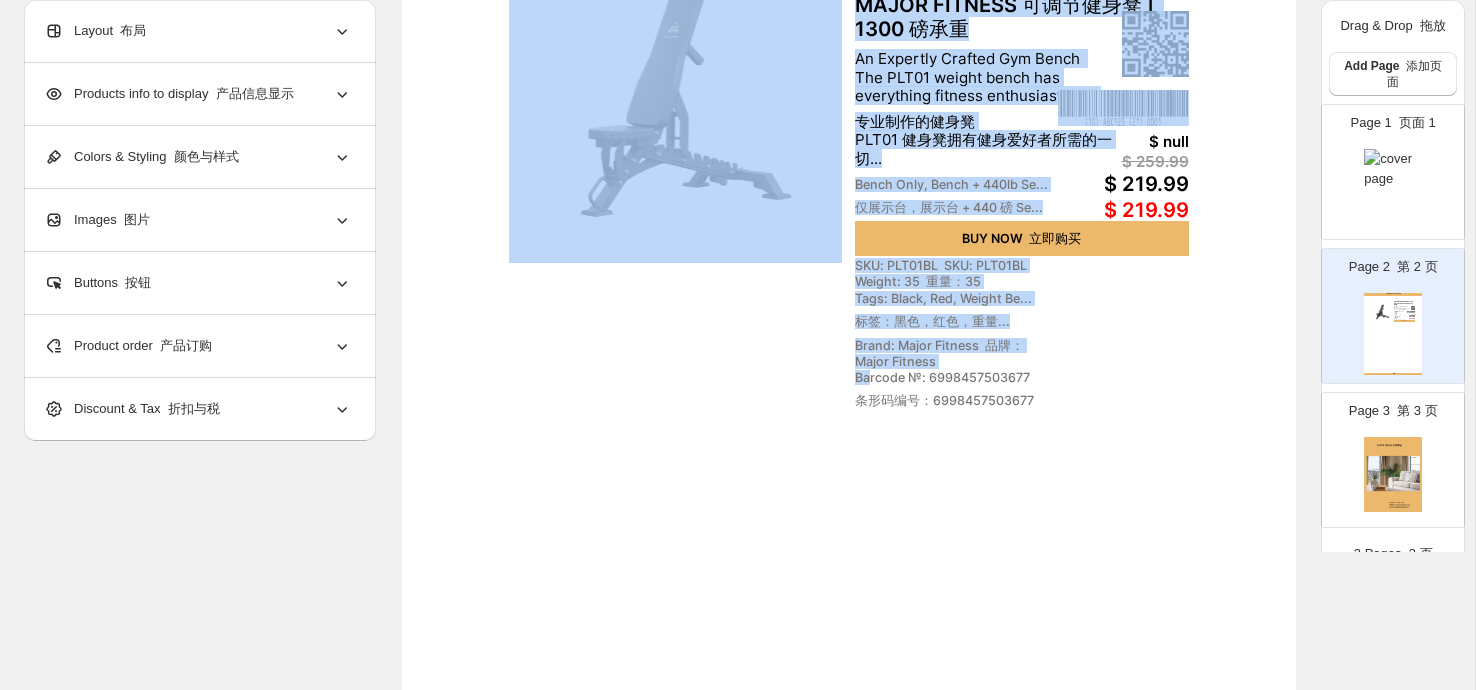 drag, startPoint x: 830, startPoint y: 523, endPoint x: 869, endPoint y: 378, distance: 150.15326 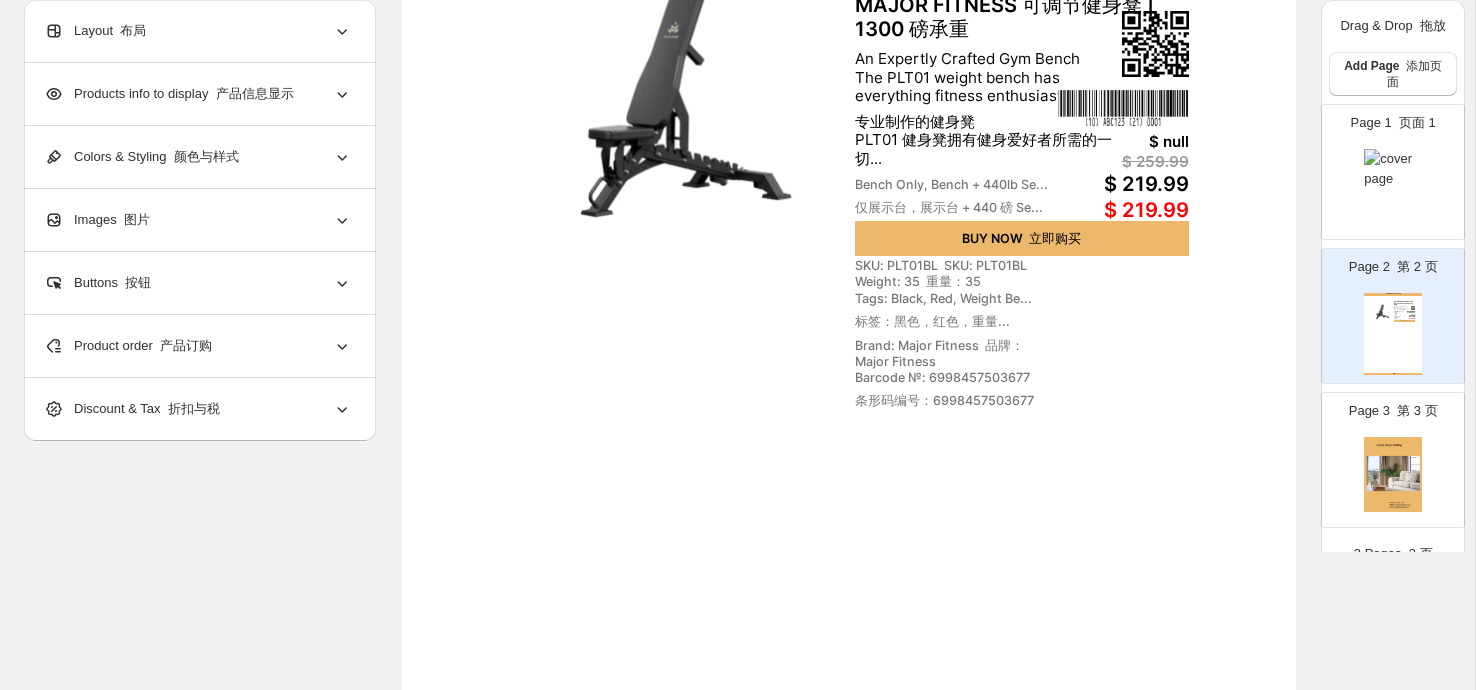 click on "MAJOR FITNESS Adjustable Bench | 1300Lbs Capacity Weig... MAJOR FITNESS 可调节健身凳 | 1300 磅承重 An Expertly Crafted Gym Bench
The PLT01 weight bench has everything fitness enthusiasts w... 专业制作的健身凳
PLT01 健身凳拥有健身爱好者所需的一切... Bench Only, Bench + 440lb Se... 仅展示台，展示台 + 440 磅 Se... Black, Red    黑色，红色 Stock Quantity:  0    库存数量：0 SKU:  PLT01BL    SKU: PLT01BL Weight:  35    重量：35 Tags:  Black, Red, Weight Be... 标签：黑色，红色，重量... Brand:  Major Fitness    品牌：Major Fitness Barcode №:  6998457503677 条形码编号：6998457503677" at bounding box center [1022, 177] 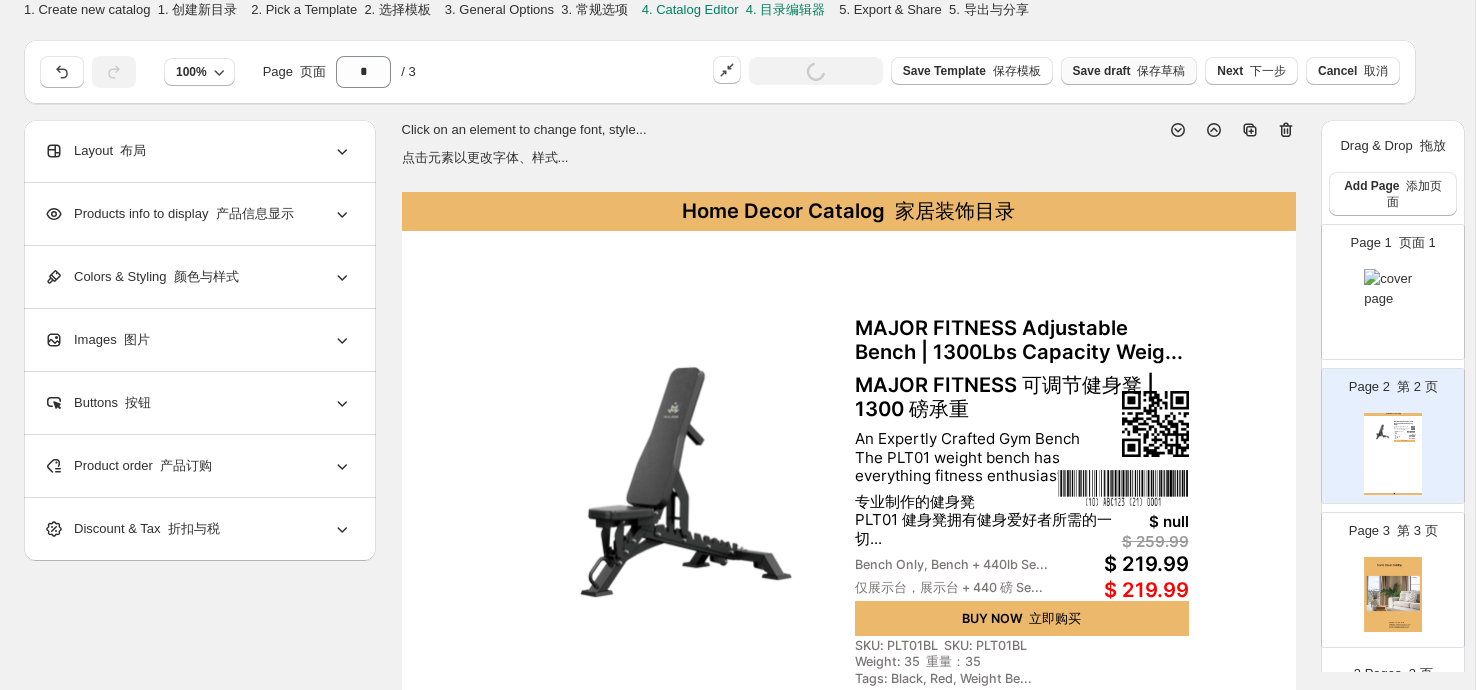 click on "保存草稿" at bounding box center (1161, 71) 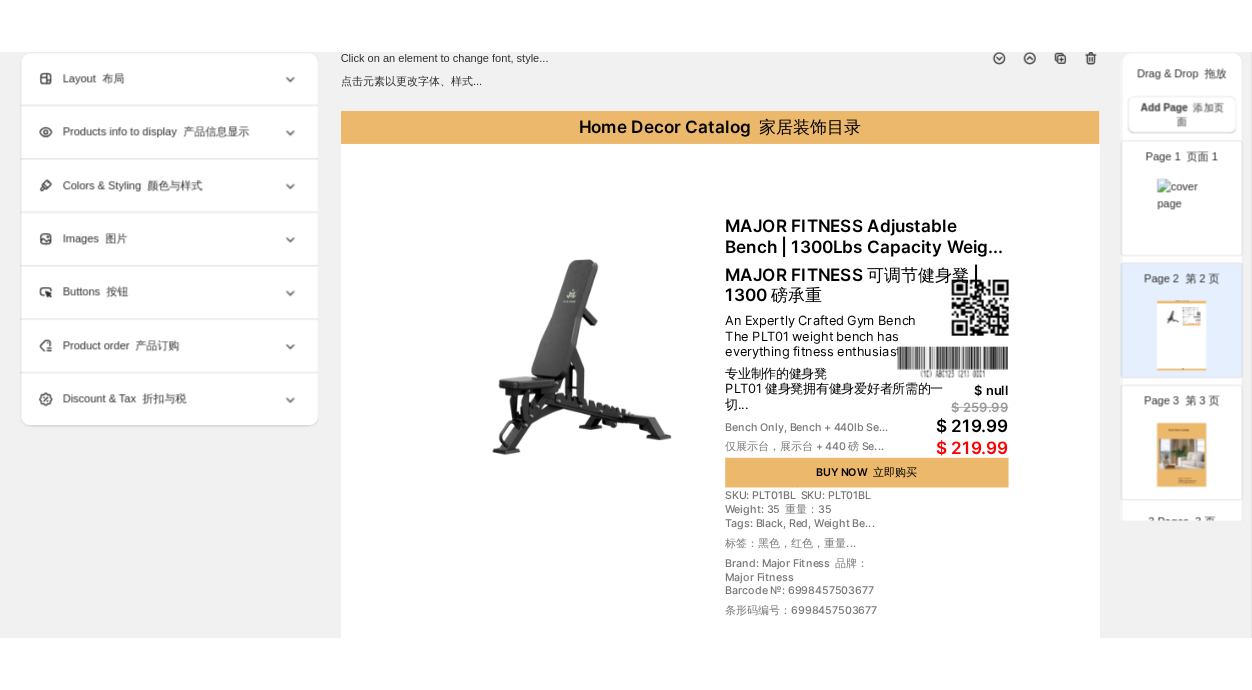 scroll, scrollTop: 0, scrollLeft: 0, axis: both 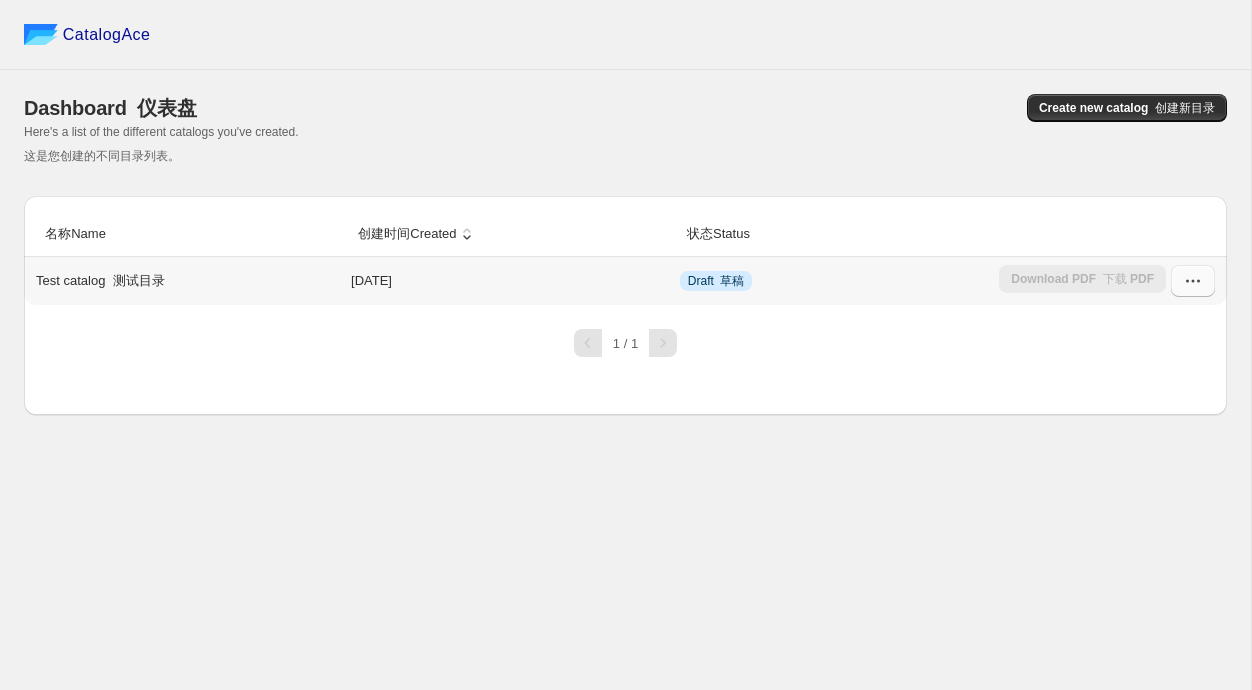 click 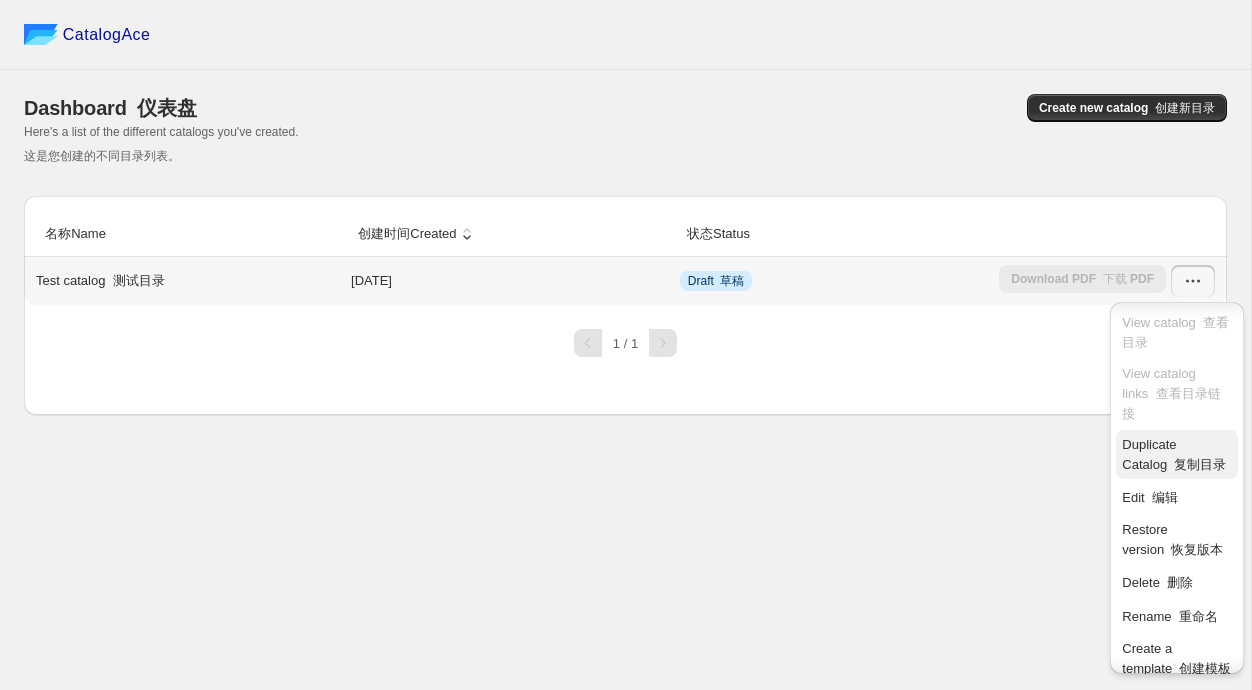scroll, scrollTop: 35, scrollLeft: 0, axis: vertical 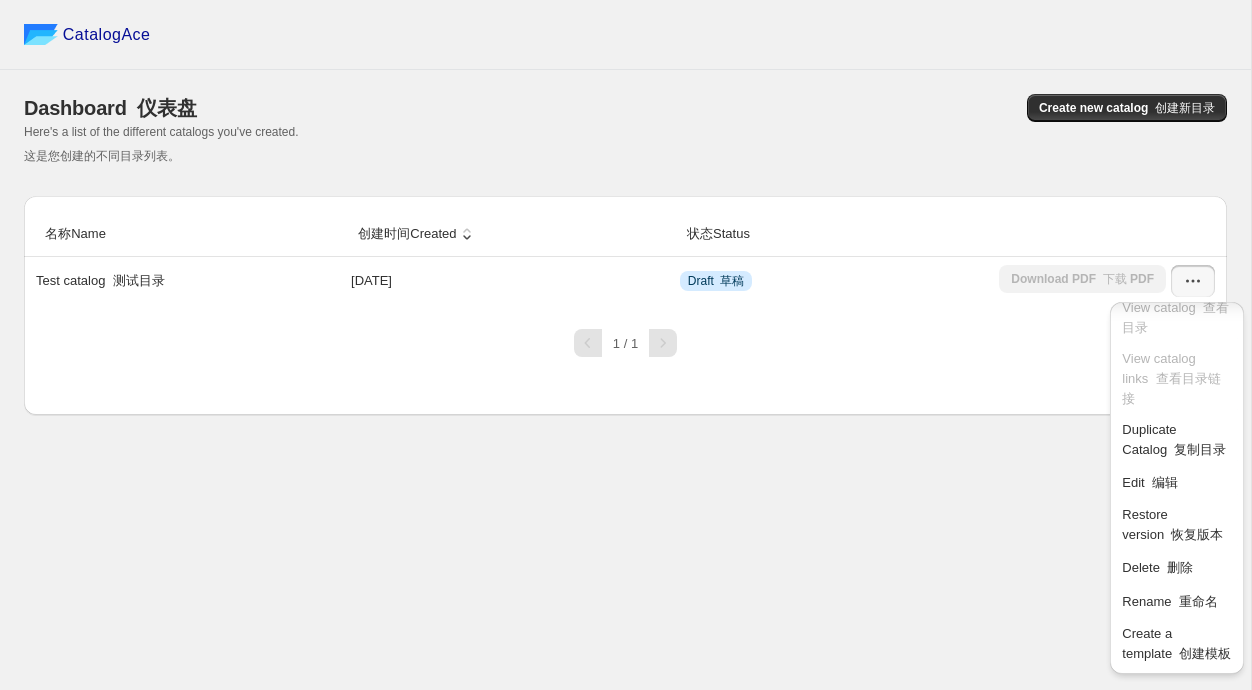 click on "Name    名称 Created    创建时间 Status    状态 Test catalog    测试目录 [DATE] Draft    草稿 Download PDF    下载 PDF 1 / 1" at bounding box center [625, 305] 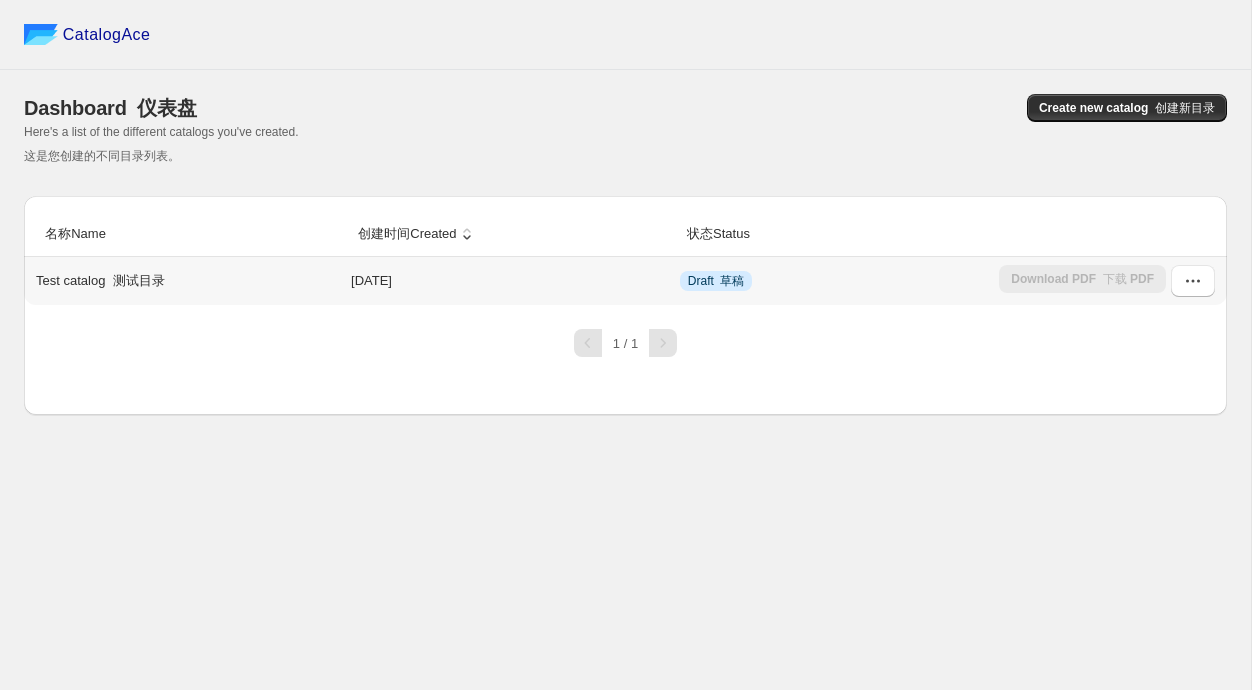 click on "Test catalog    测试目录" at bounding box center (100, 281) 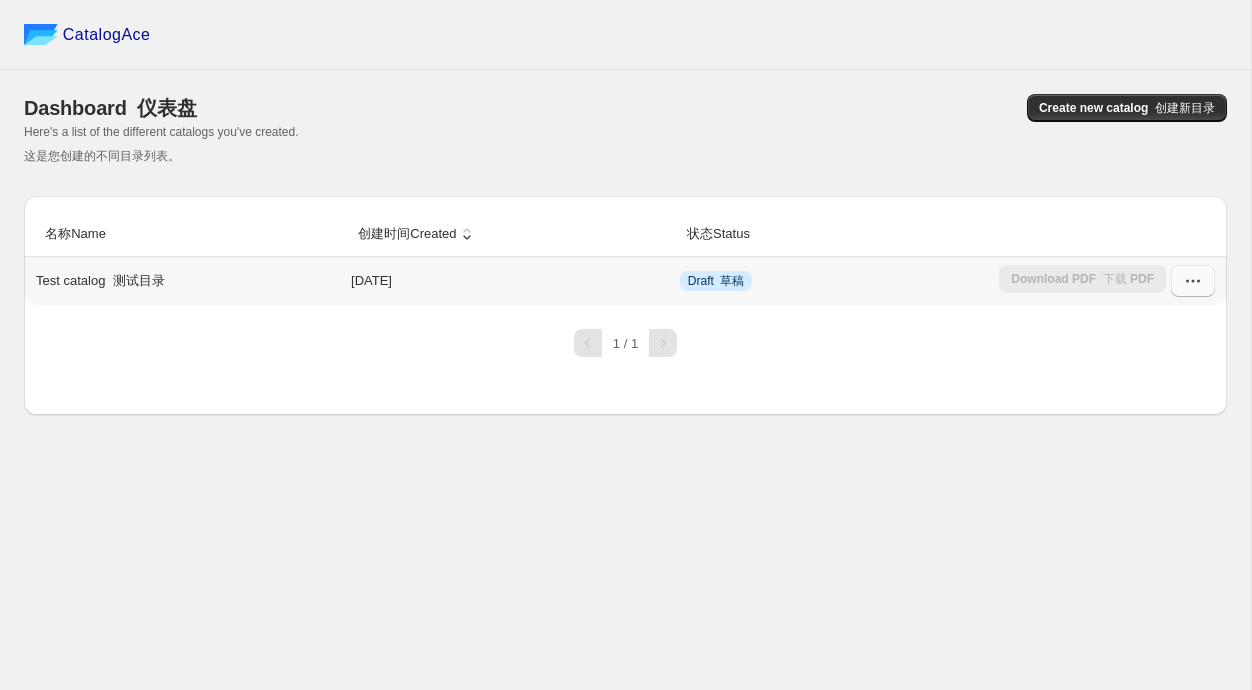 click 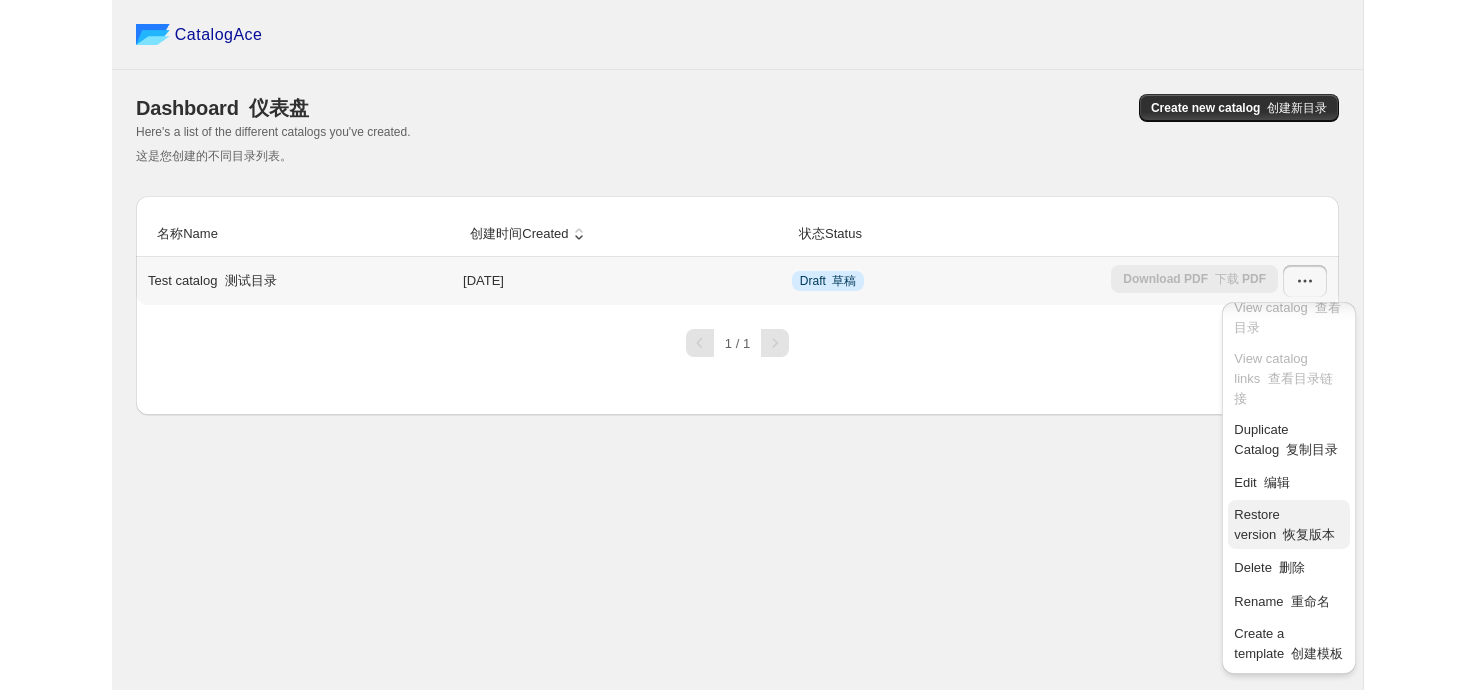 scroll, scrollTop: 0, scrollLeft: 0, axis: both 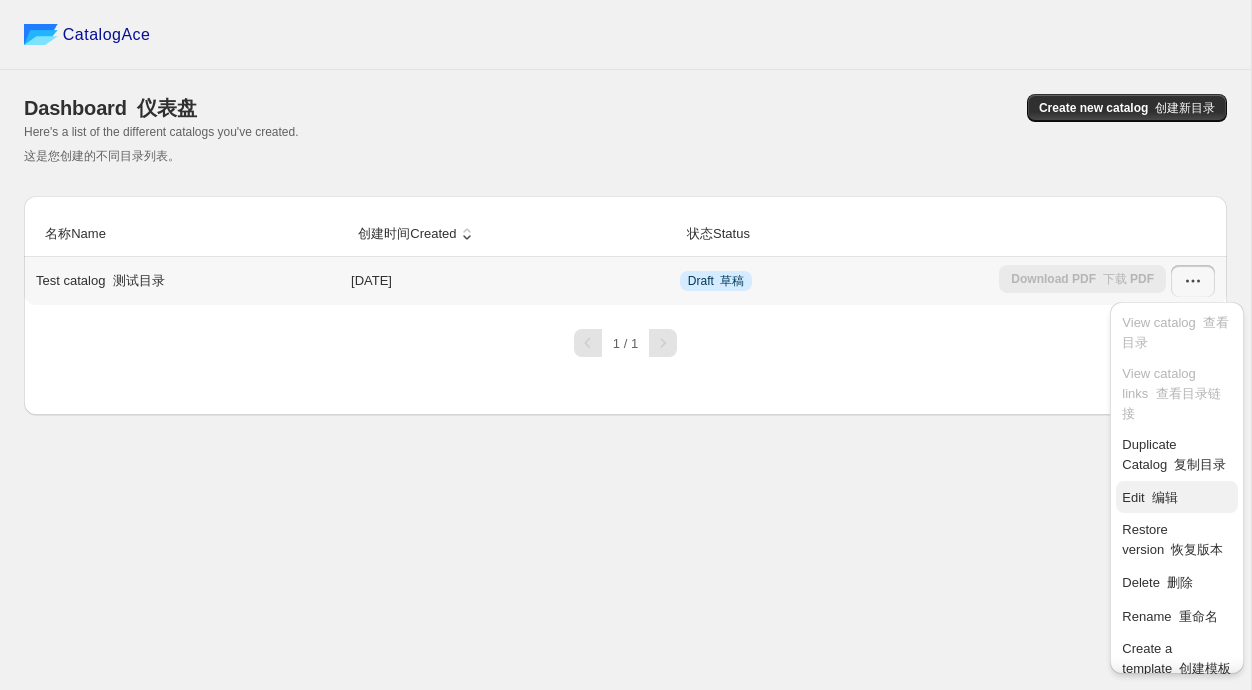 click on "编辑" at bounding box center [1165, 497] 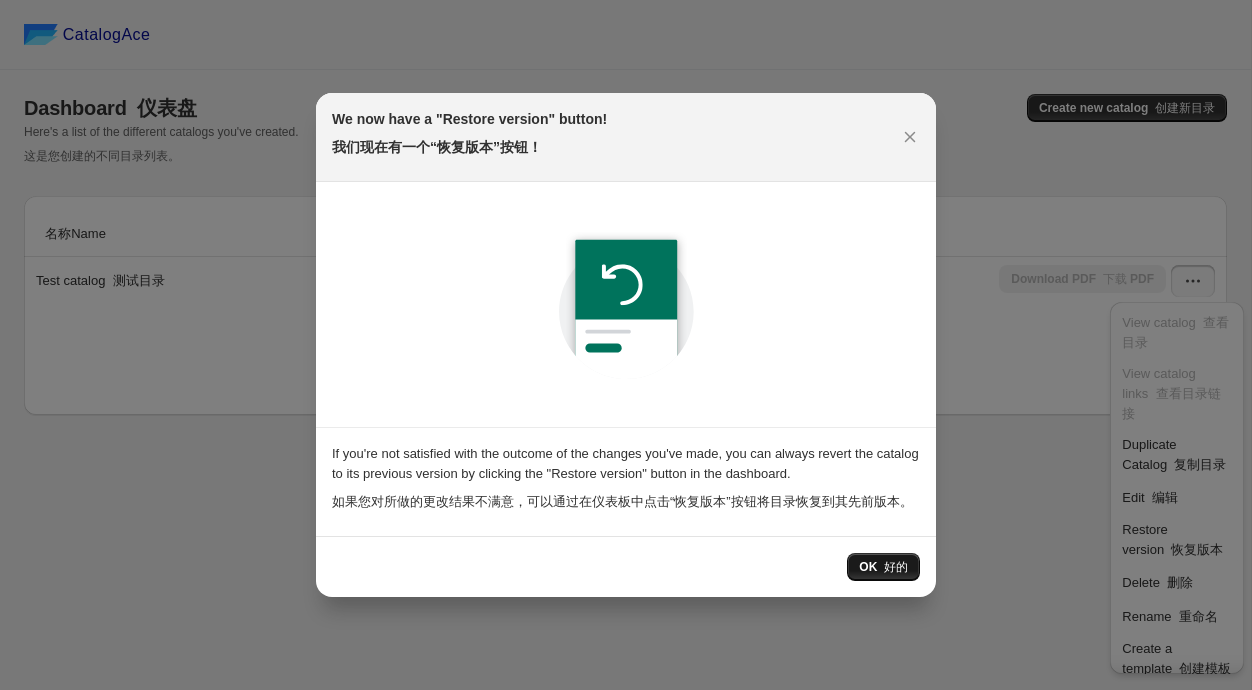 click on "OK    好的" at bounding box center [883, 567] 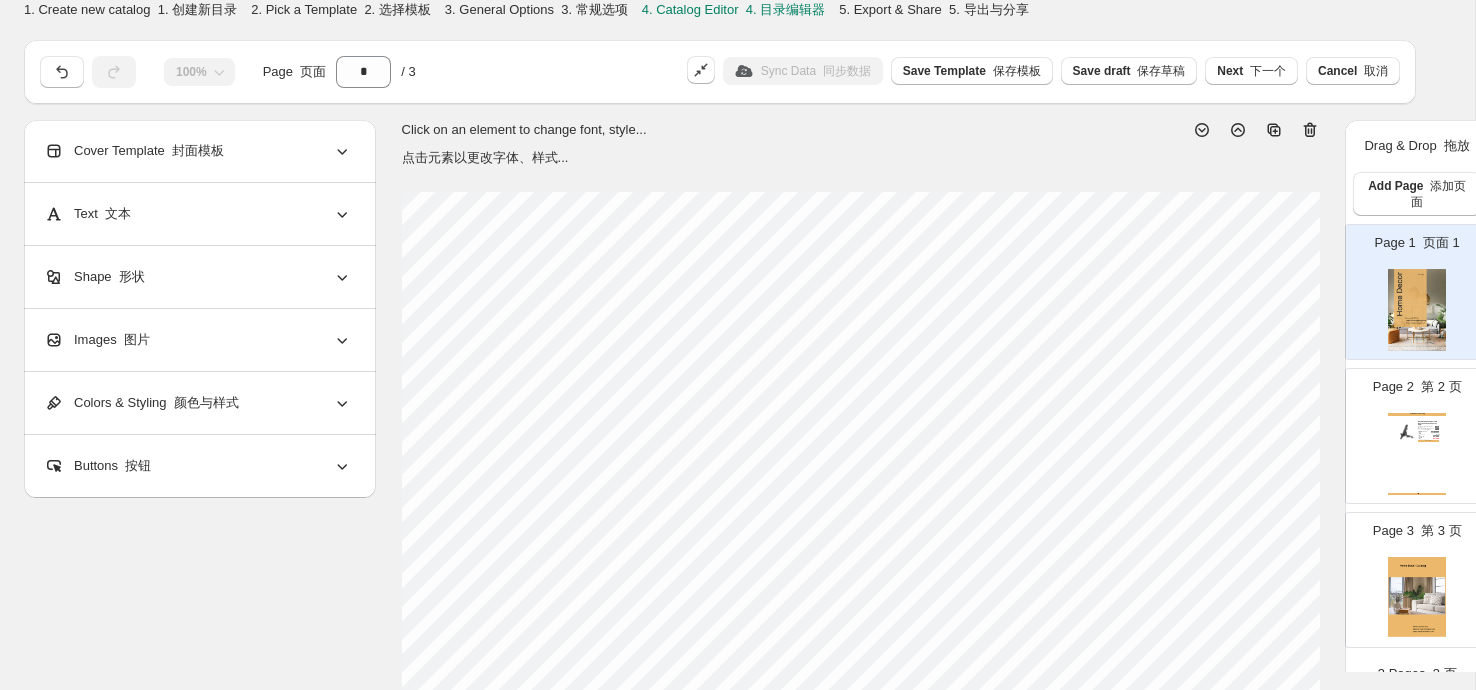 click on "5. Export & Share    5. 导出与分享" at bounding box center [933, 9] 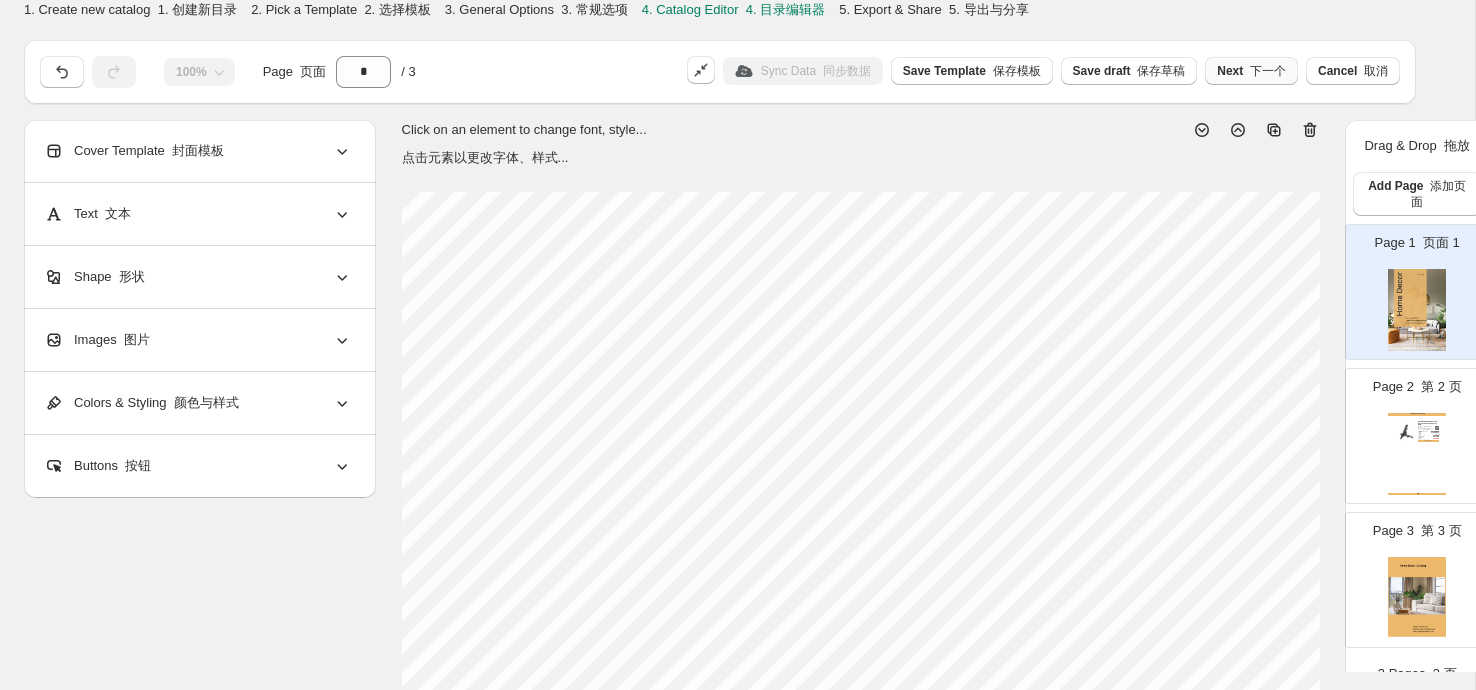 click on "下一个" at bounding box center [1268, 71] 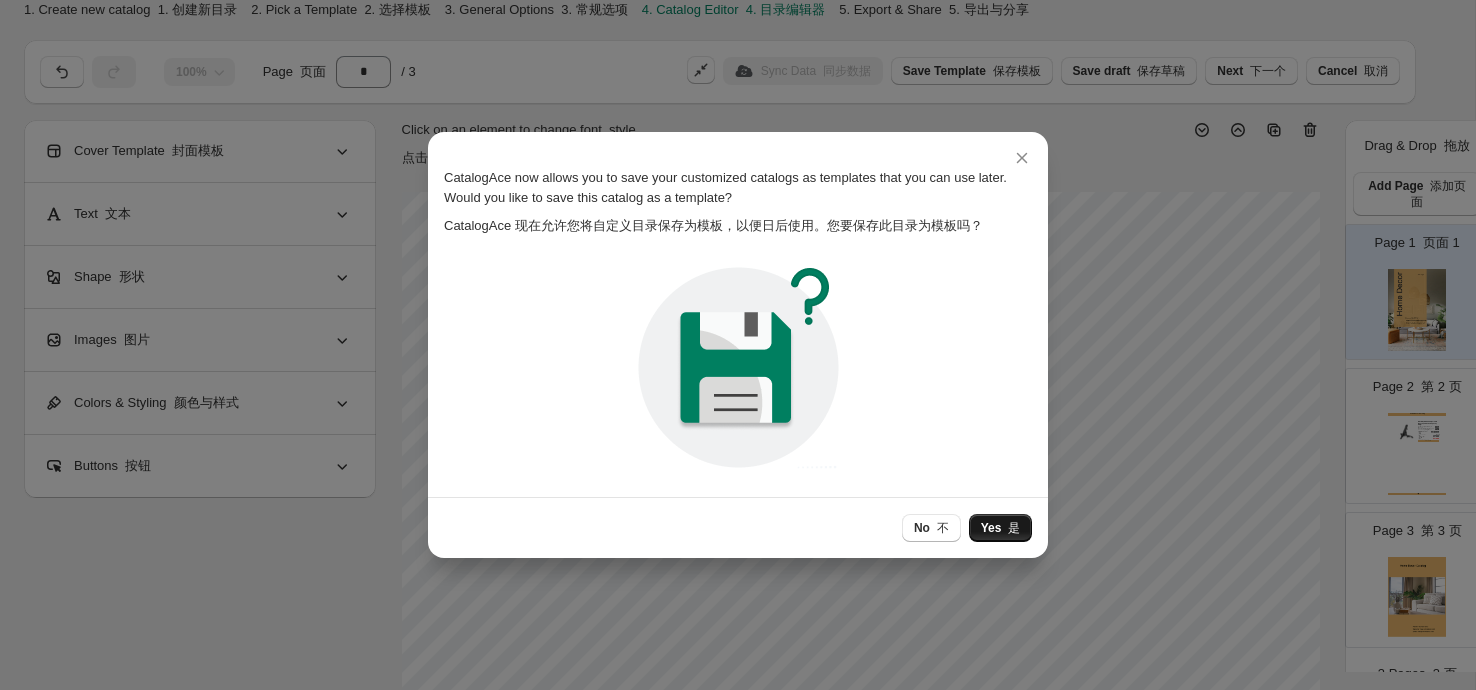 click on "Yes    是" at bounding box center (1000, 528) 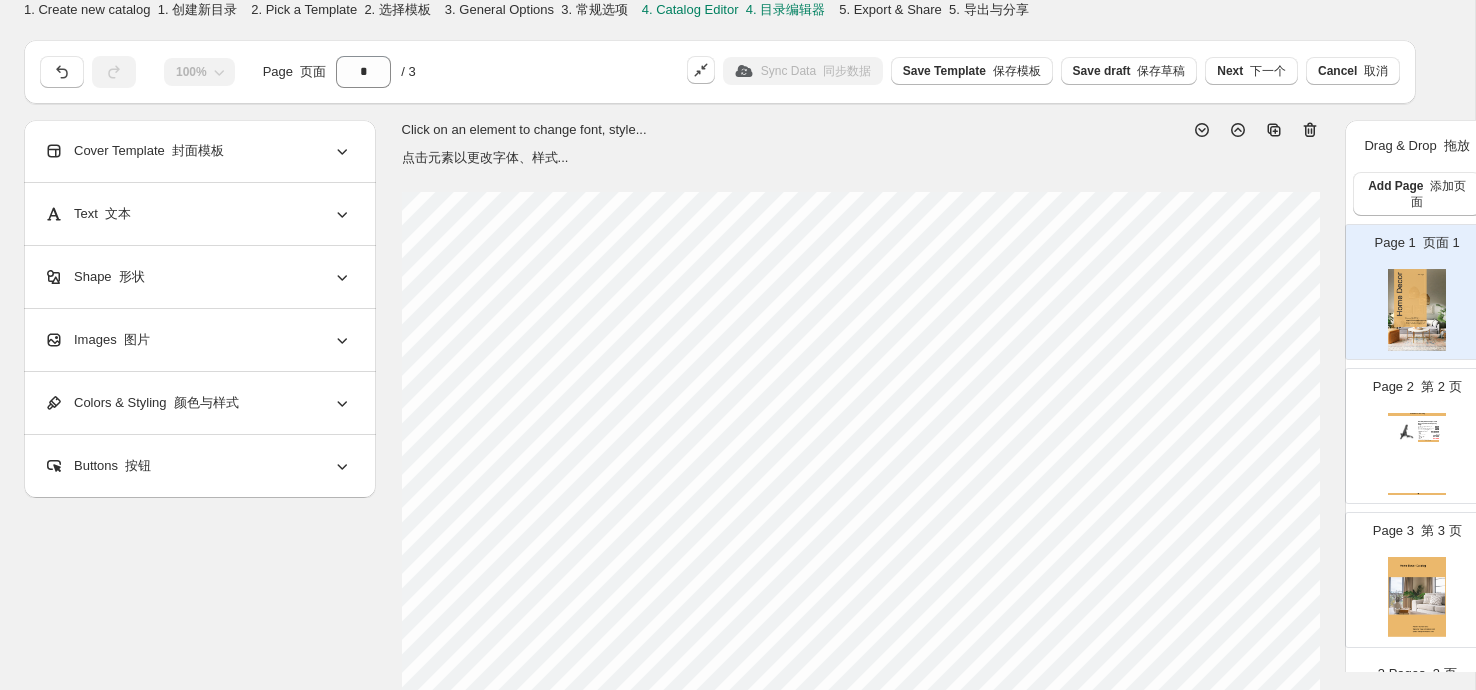 click on "5. Export & Share    5. 导出与分享" at bounding box center [933, 9] 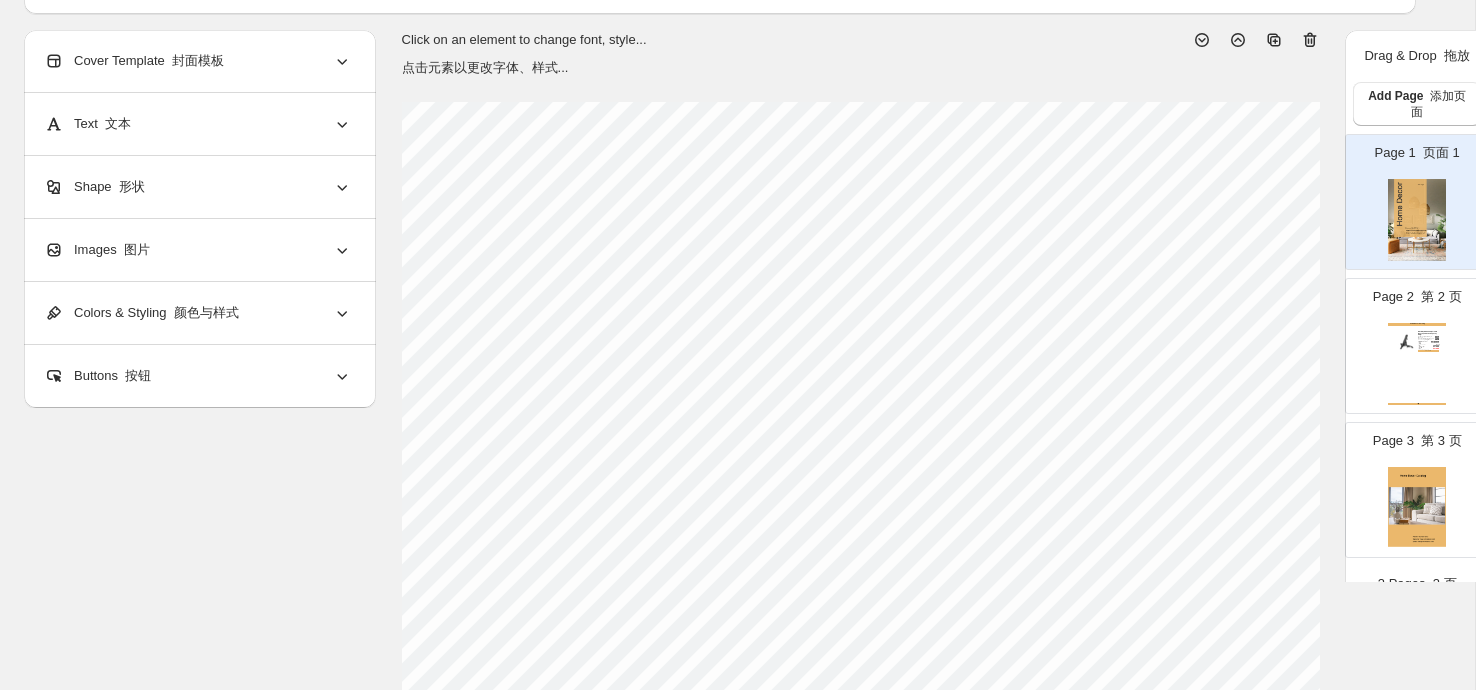 scroll, scrollTop: 0, scrollLeft: 0, axis: both 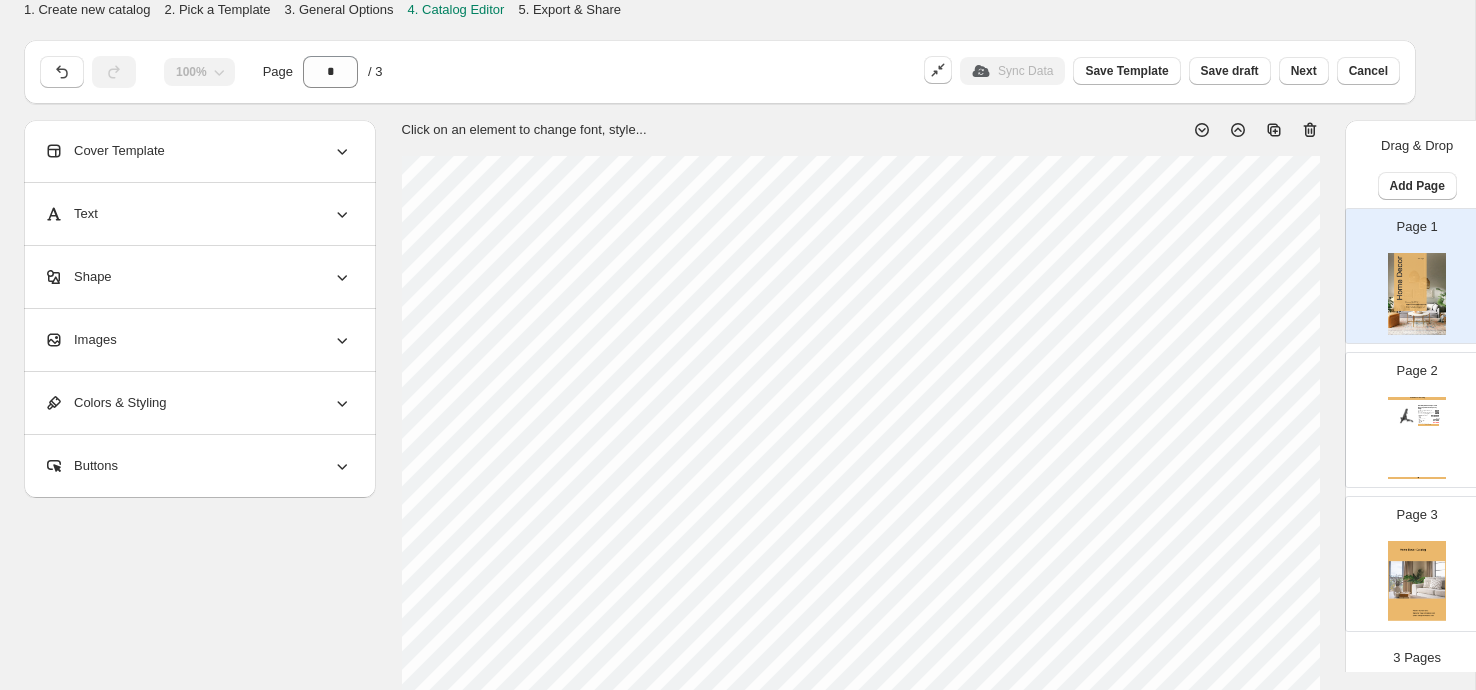 click on "1. Create new catalog 2. Pick a Template 3. General Options 4. Catalog Editor 5. Export & Share" at bounding box center (747, 10) 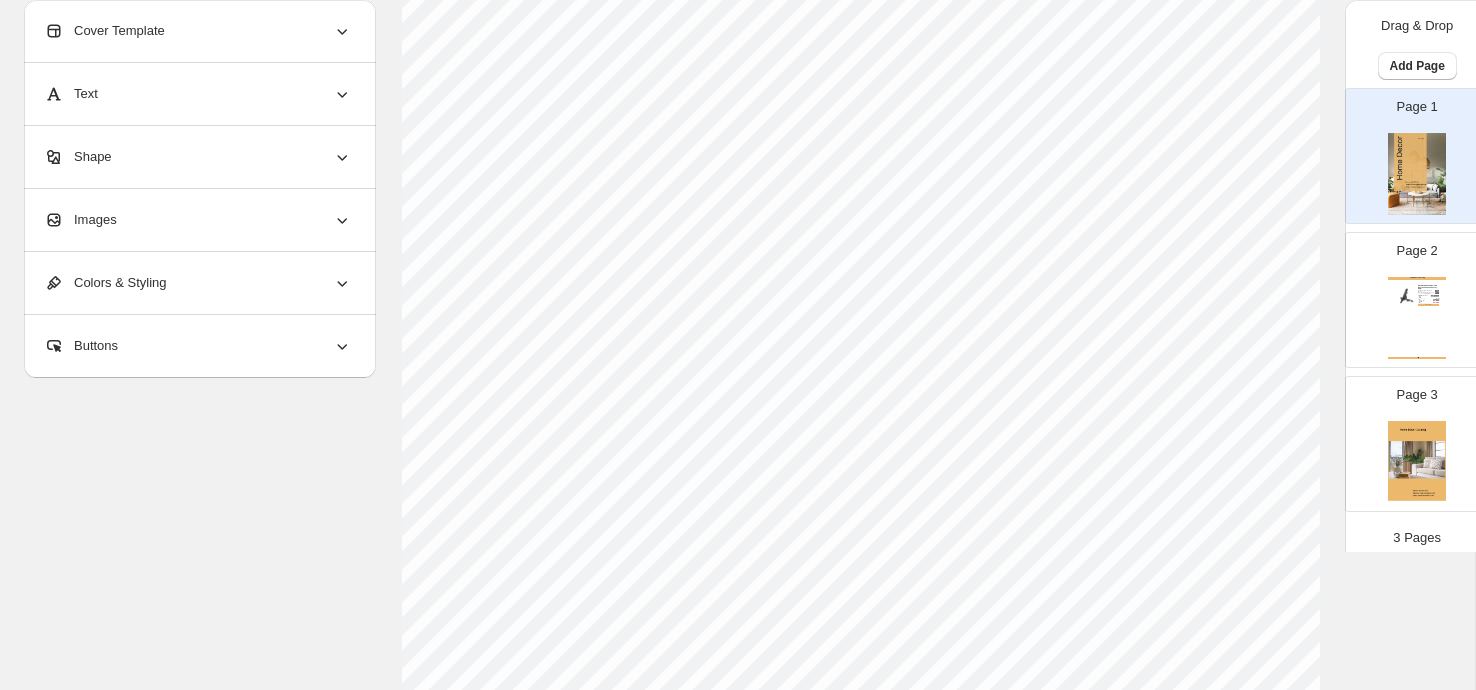 scroll, scrollTop: 575, scrollLeft: 0, axis: vertical 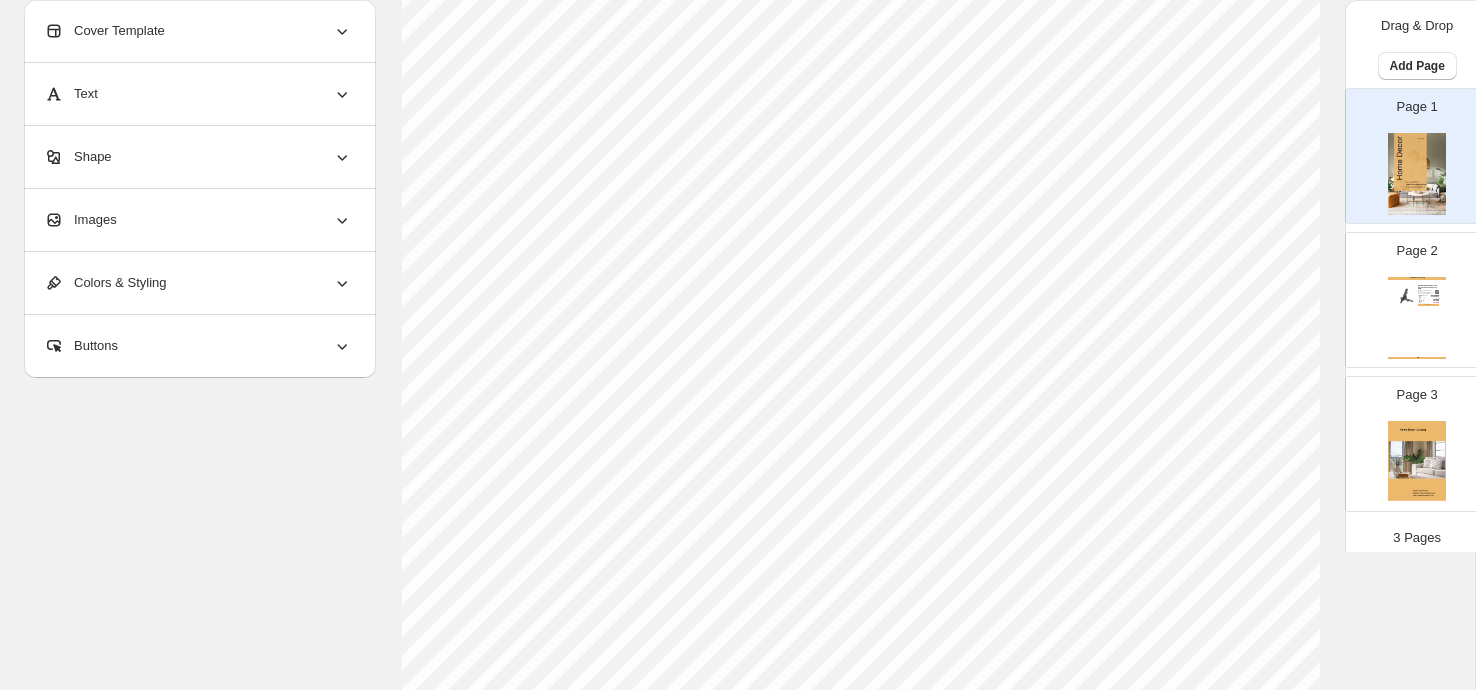 click on "Page 2 Home Decor Catalog MAJOR FITNESS Adjustable Bench | 1300Lbs Capacity Weig... An Expertly Crafted Gym Bench
The PLT01 weight bench has everything fitness enthusiasts w... Bench Only, Bench + 440lb Se... Black, Red Stock Quantity:  0 SKU:  PLT01BL Weight:  35 Tags:  Black, Red, Weight Be... Brand:  Major Fitness Barcode №:  6998457503677 $ null $ 259.99 $ 219.99 $ 219.99 BUY NOW Home Decor Catalog | Page undefined" at bounding box center [1409, 292] 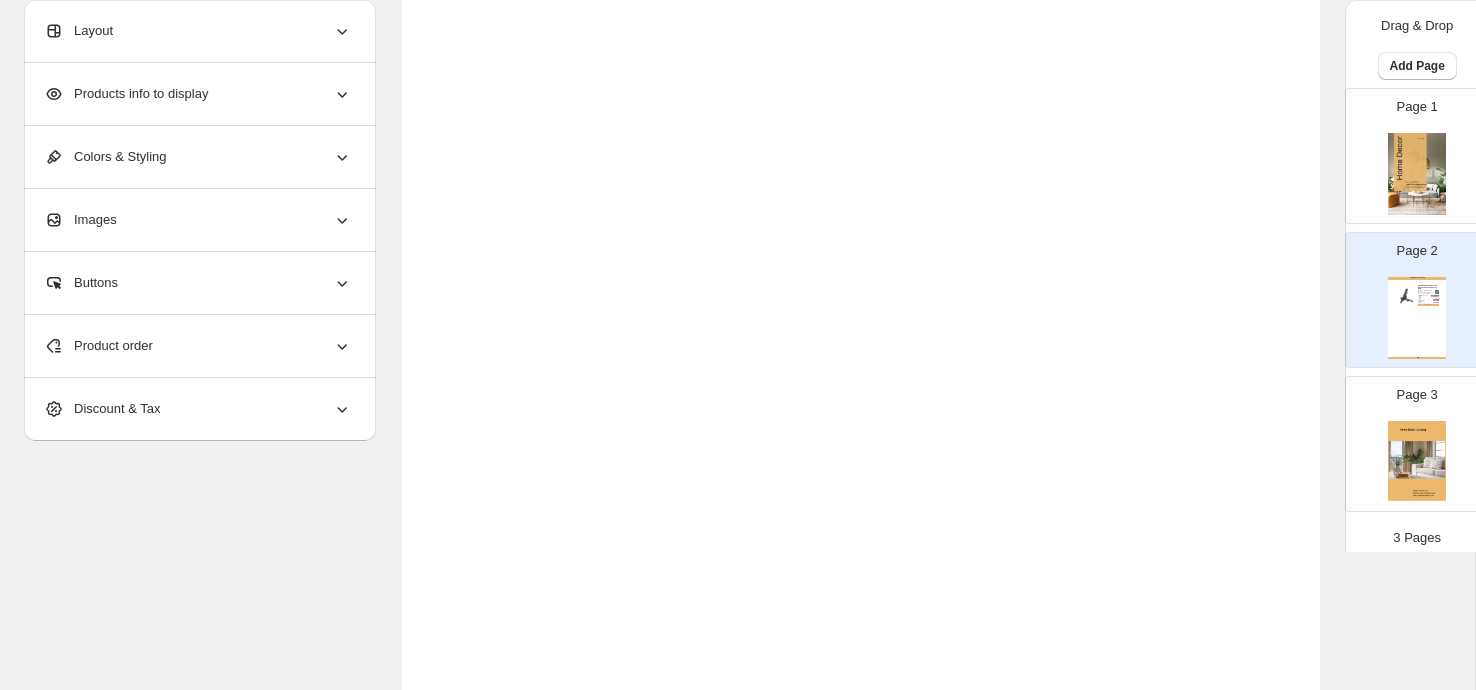 click on "Page 3" at bounding box center [1409, 436] 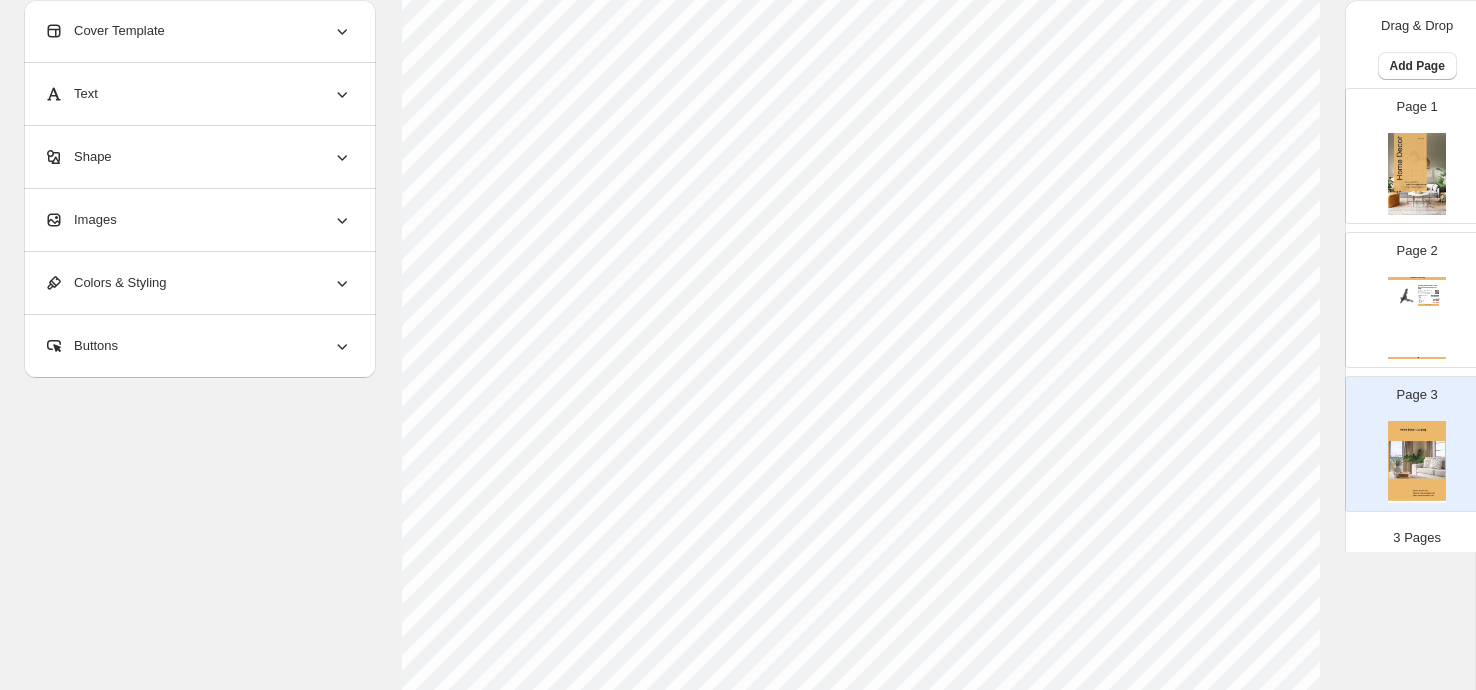 click at bounding box center [1406, 296] 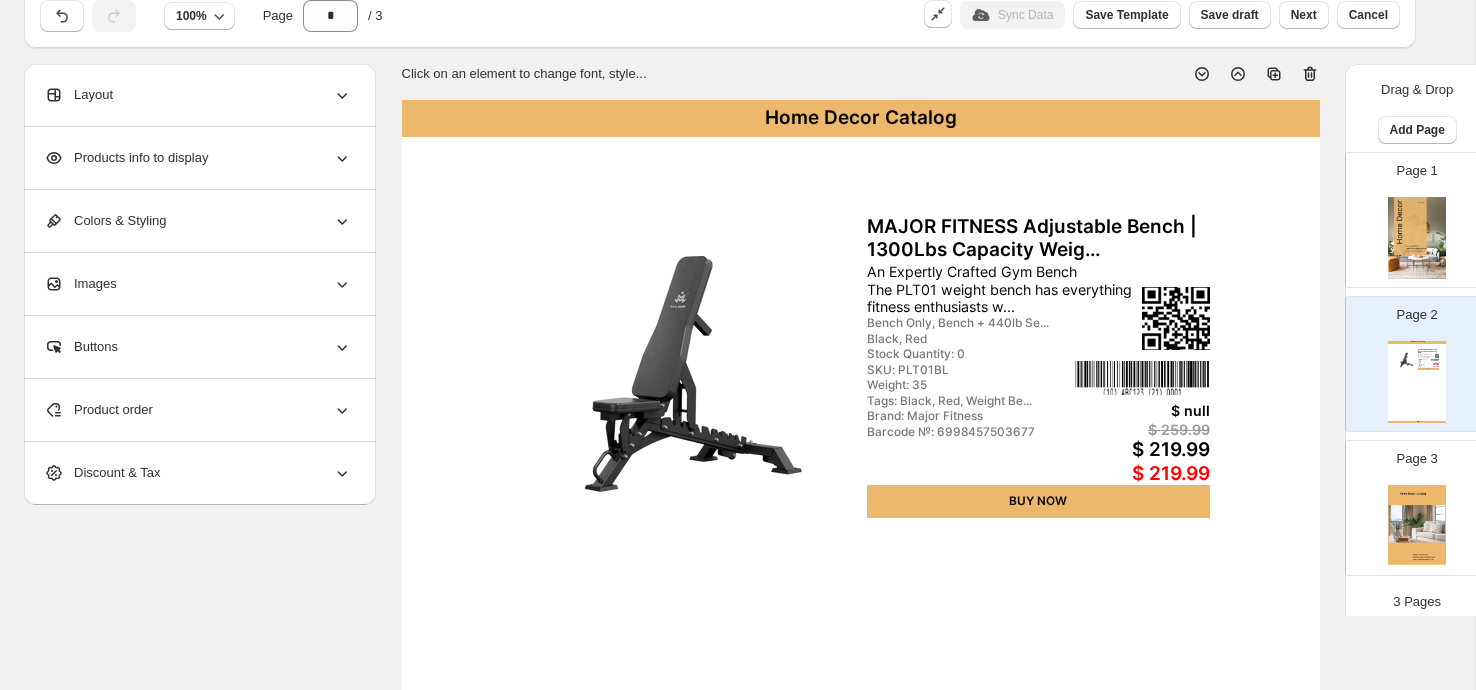 scroll, scrollTop: 72, scrollLeft: 0, axis: vertical 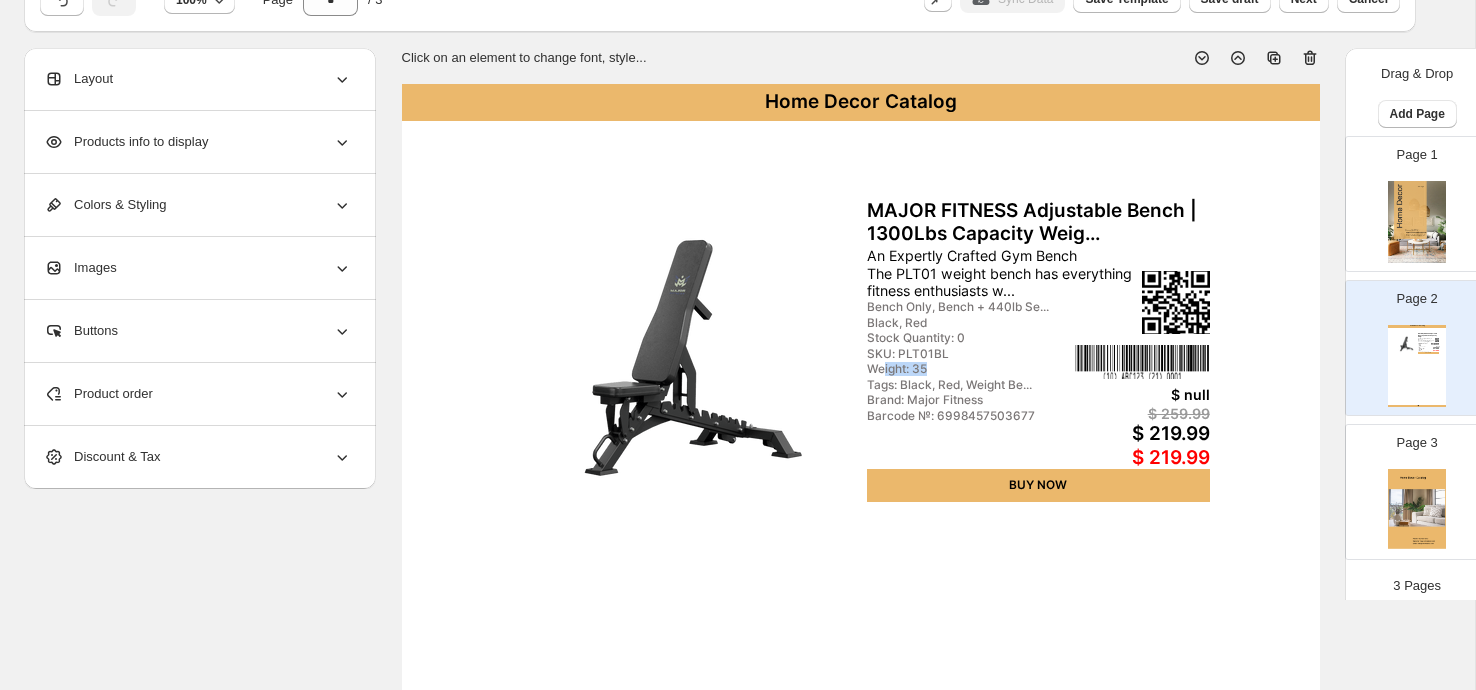 drag, startPoint x: 994, startPoint y: 362, endPoint x: 855, endPoint y: 362, distance: 139 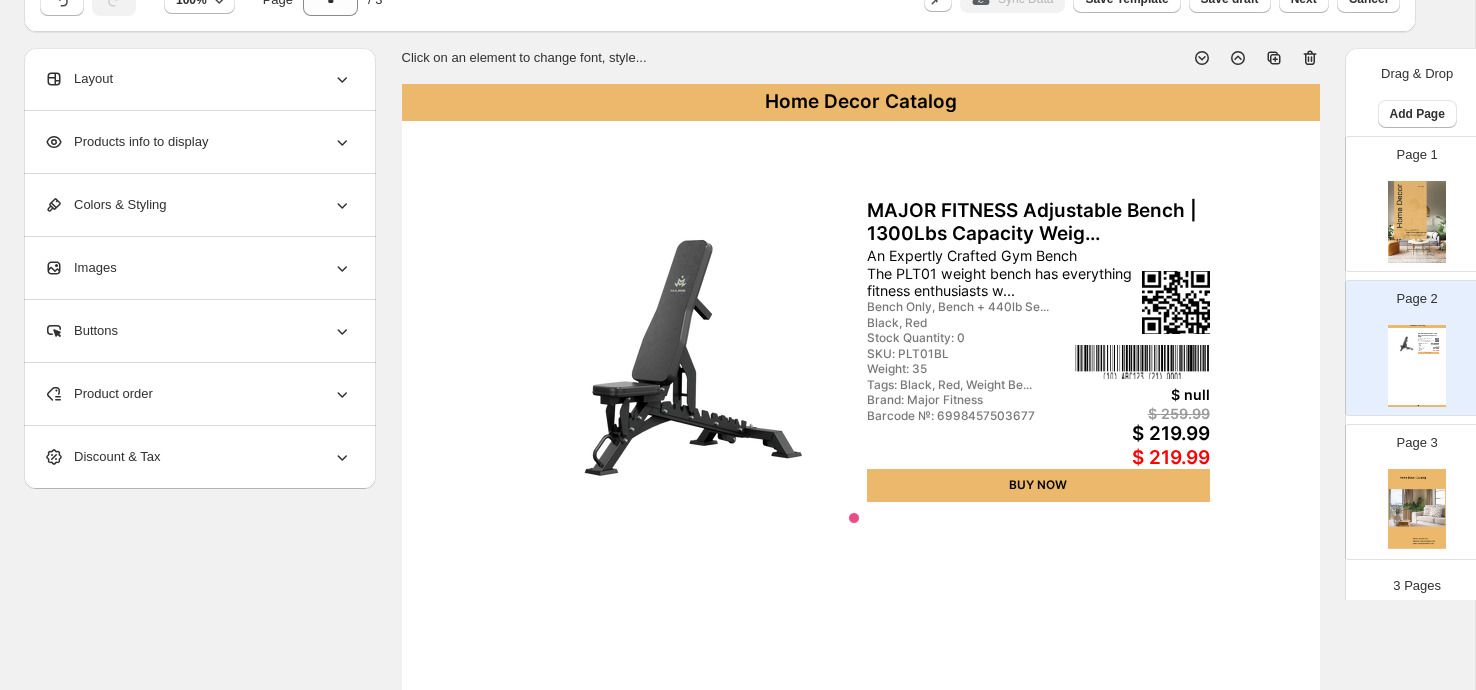 click on "$ 219.99" at bounding box center [1142, 434] 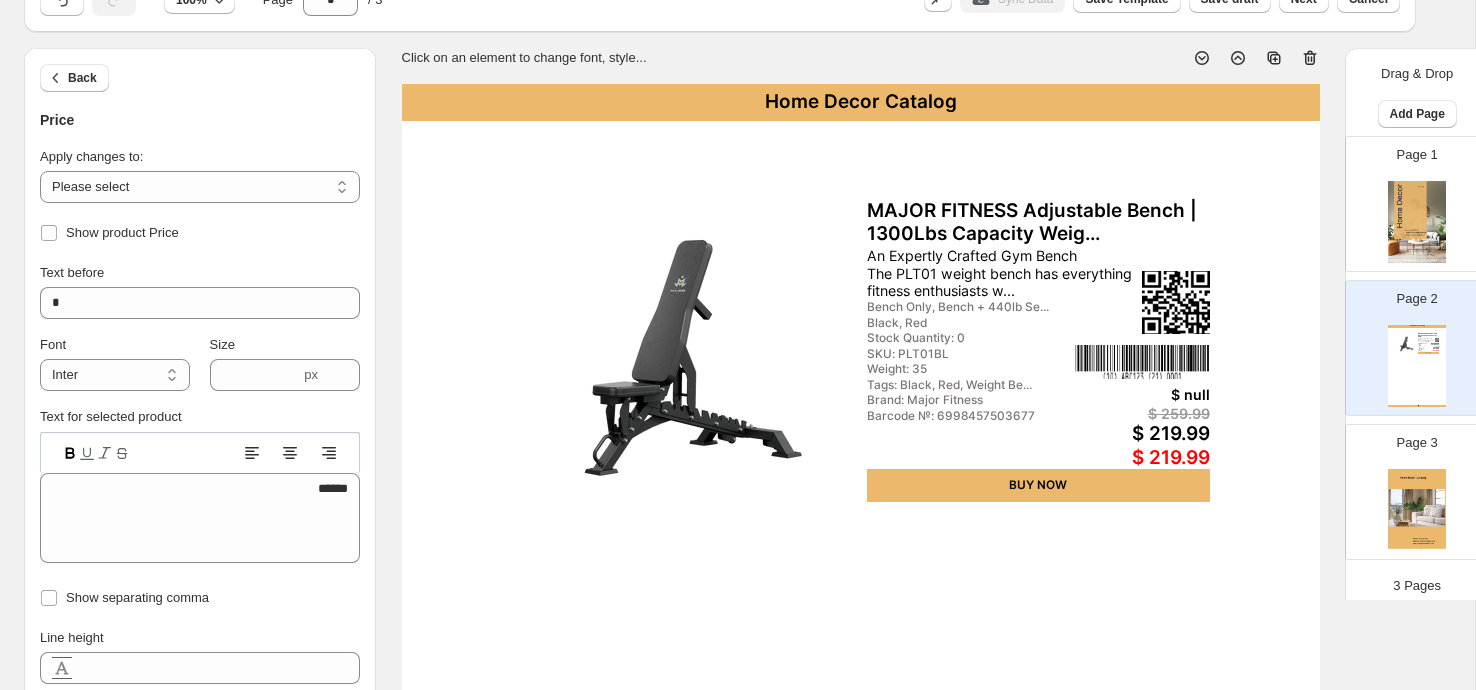 click on "Home Decor Catalog MAJOR FITNESS Adjustable Bench | 1300Lbs Capacity Weig... An Expertly Crafted Gym Bench
The PLT01 weight bench has everything fitness enthusiasts w... Bench Only, Bench + 440lb Se... Black, Red Stock Quantity:  0 SKU:  PLT01BL Weight:  35 Tags:  Black, Red, Weight Be... Brand:  Major Fitness Barcode №:  6998457503677 $ null $ 259.99 $ 219.99 $ 219.99 BUY NOW Home Decor Catalog | Page 1" at bounding box center (861, 678) 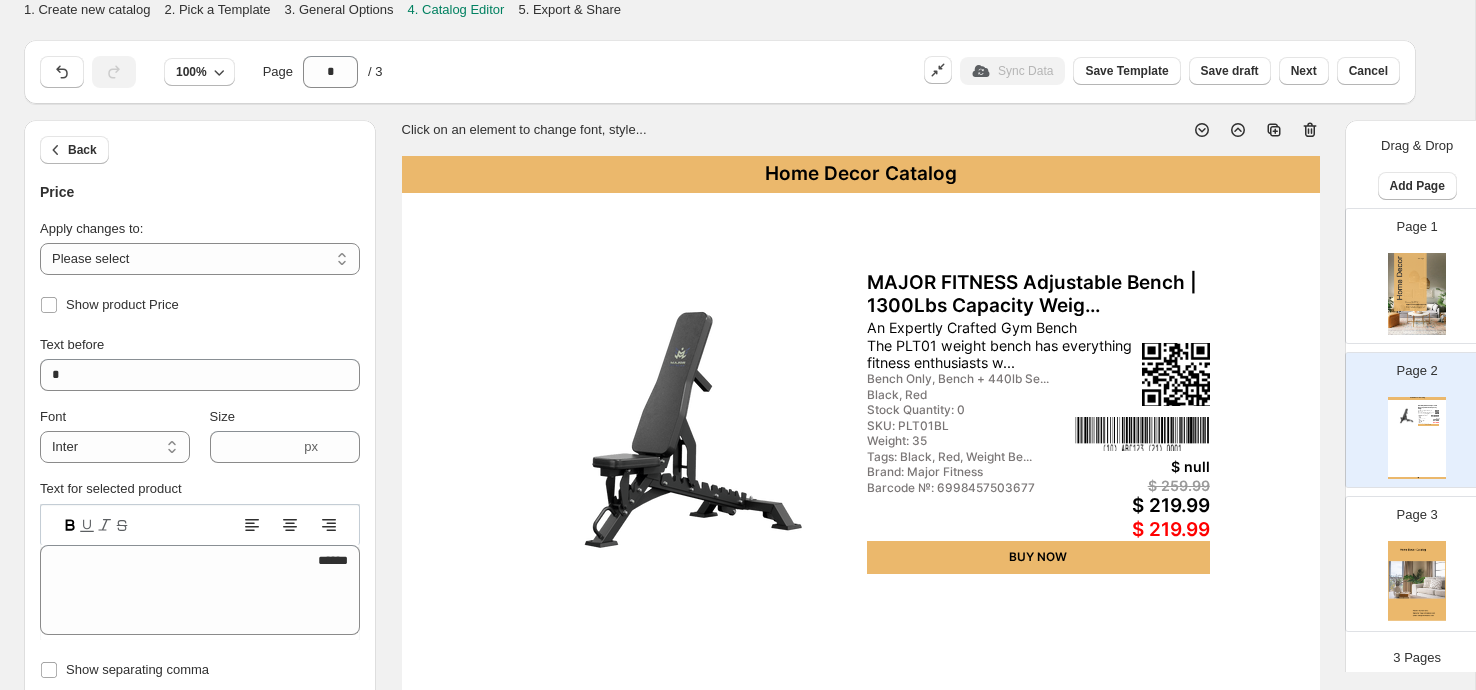 click on "**********" at bounding box center [729, 721] 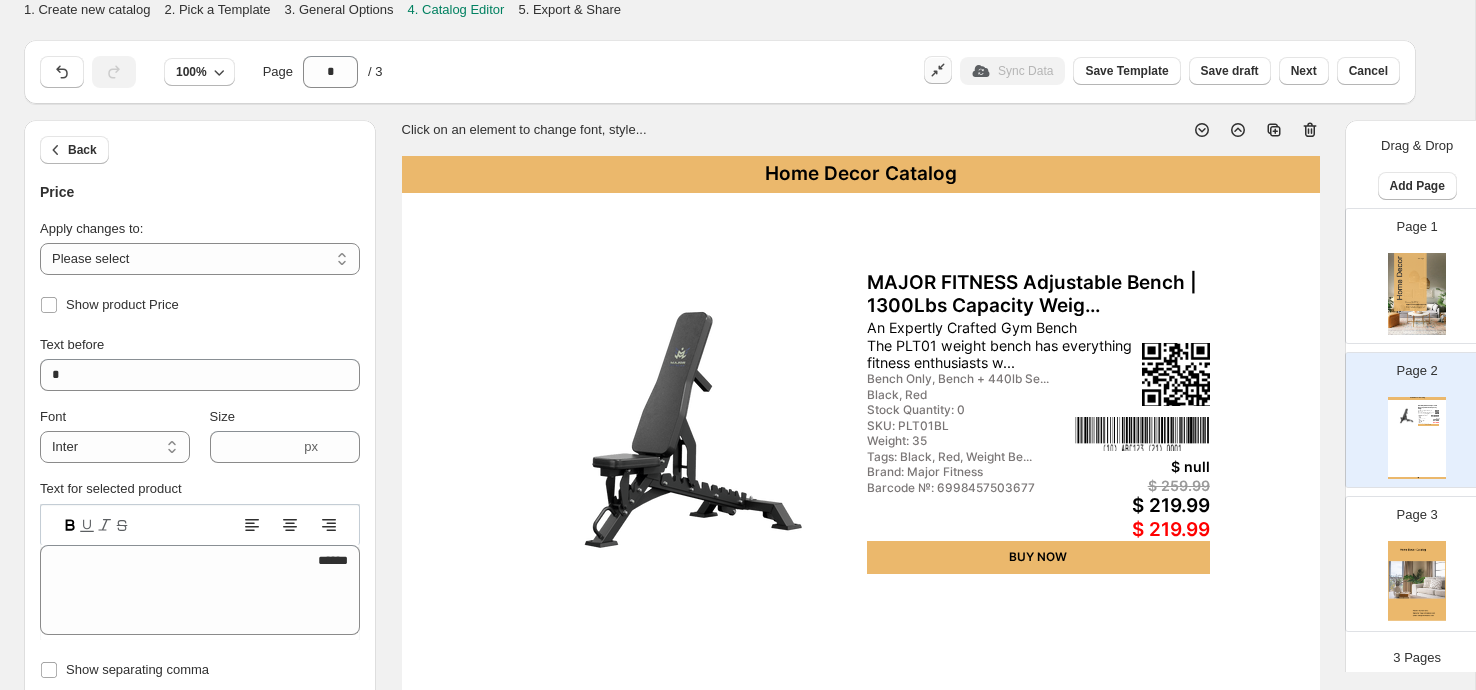 click at bounding box center [938, 70] 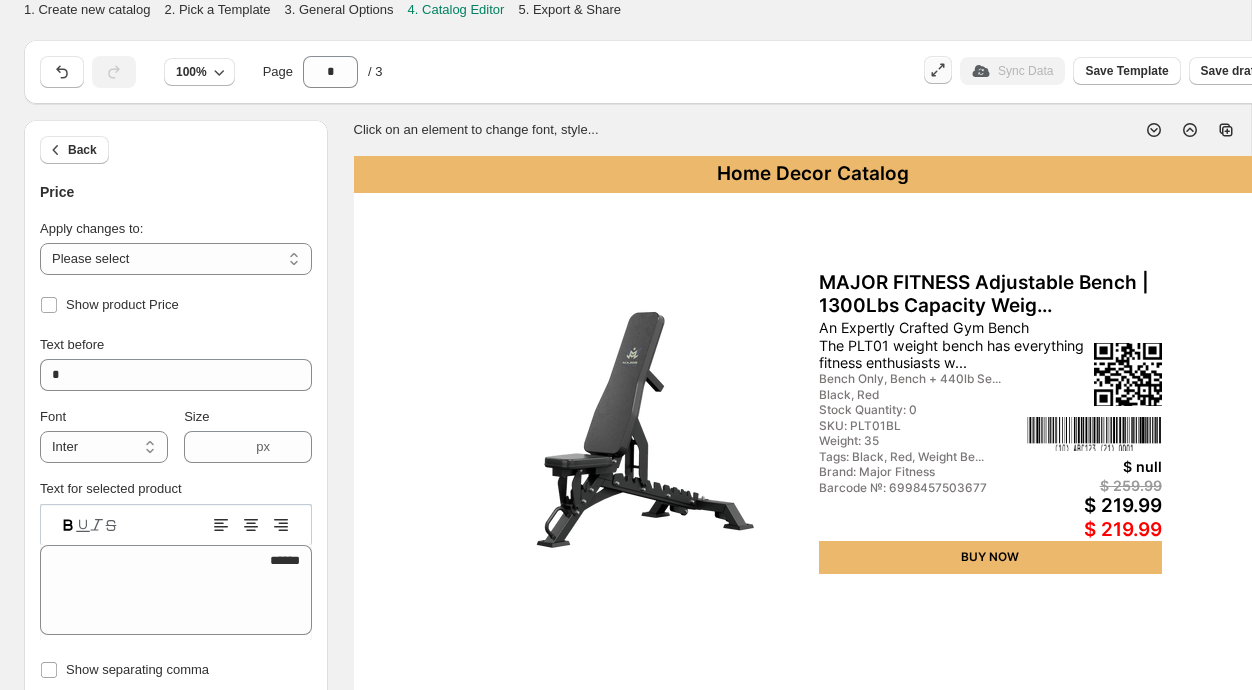 click 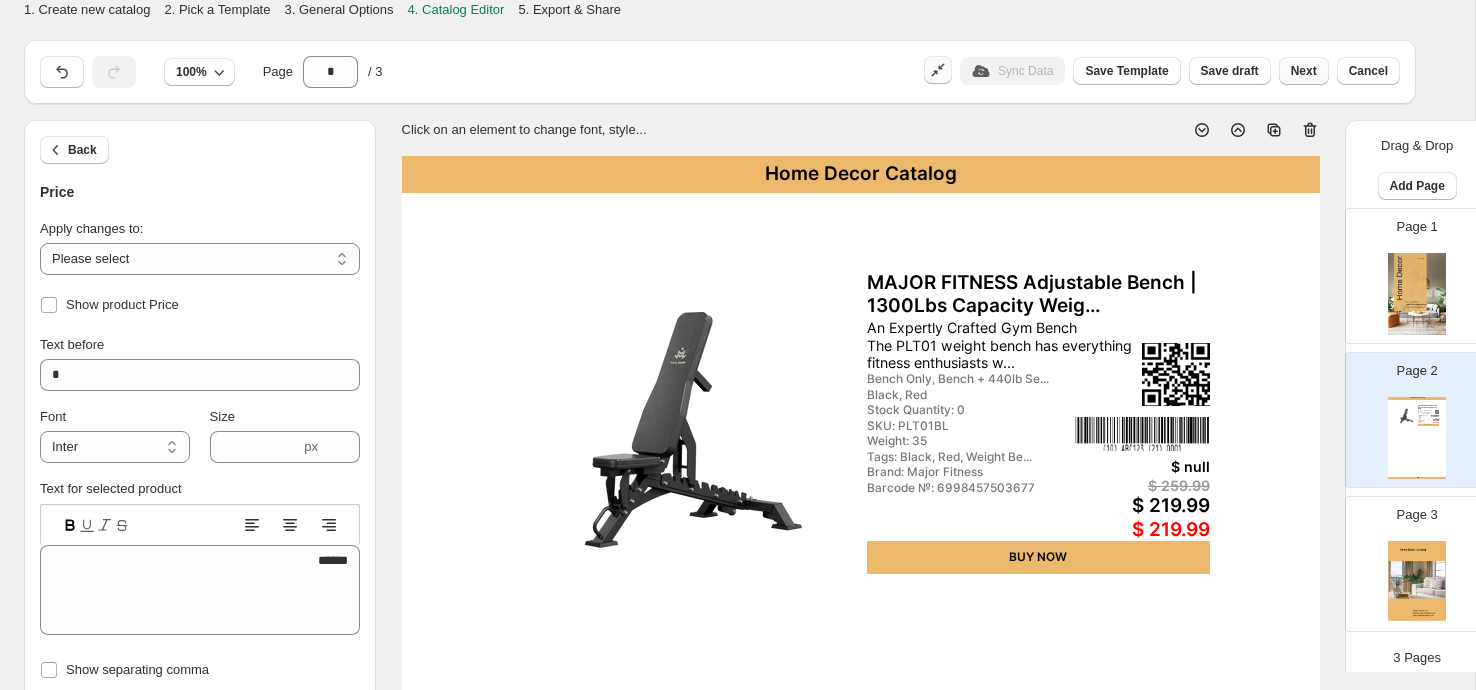 click on "Next" at bounding box center (1304, 71) 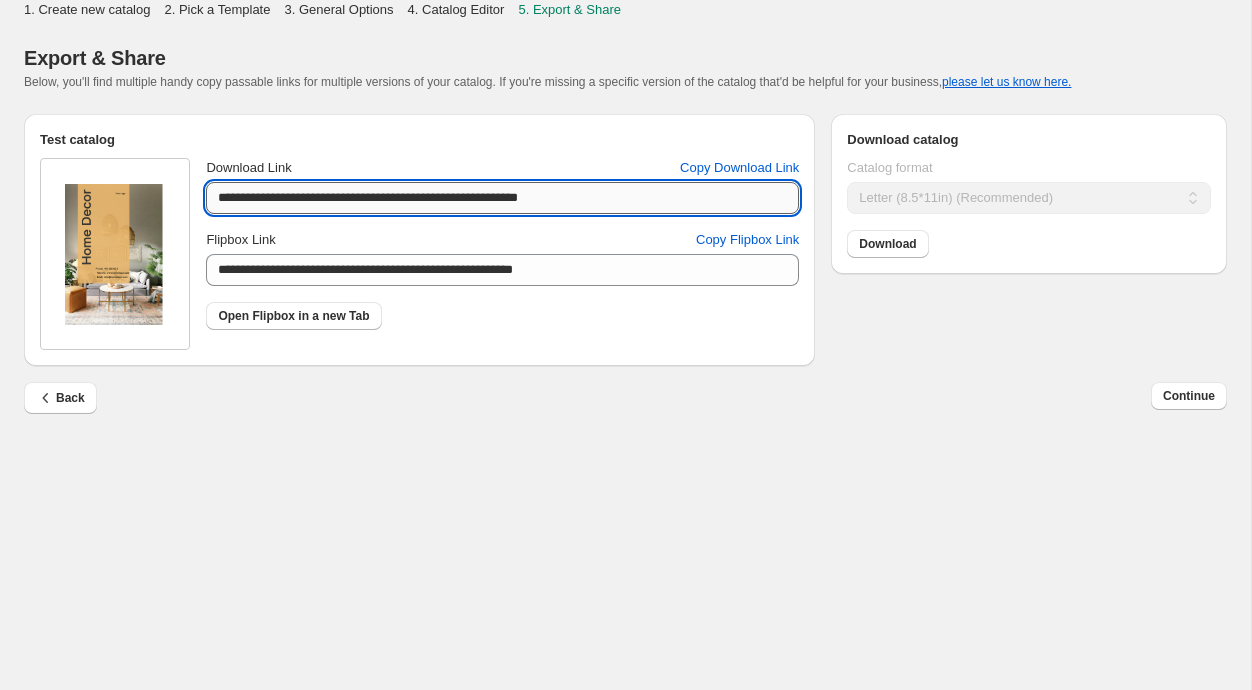 click on "**********" at bounding box center (502, 198) 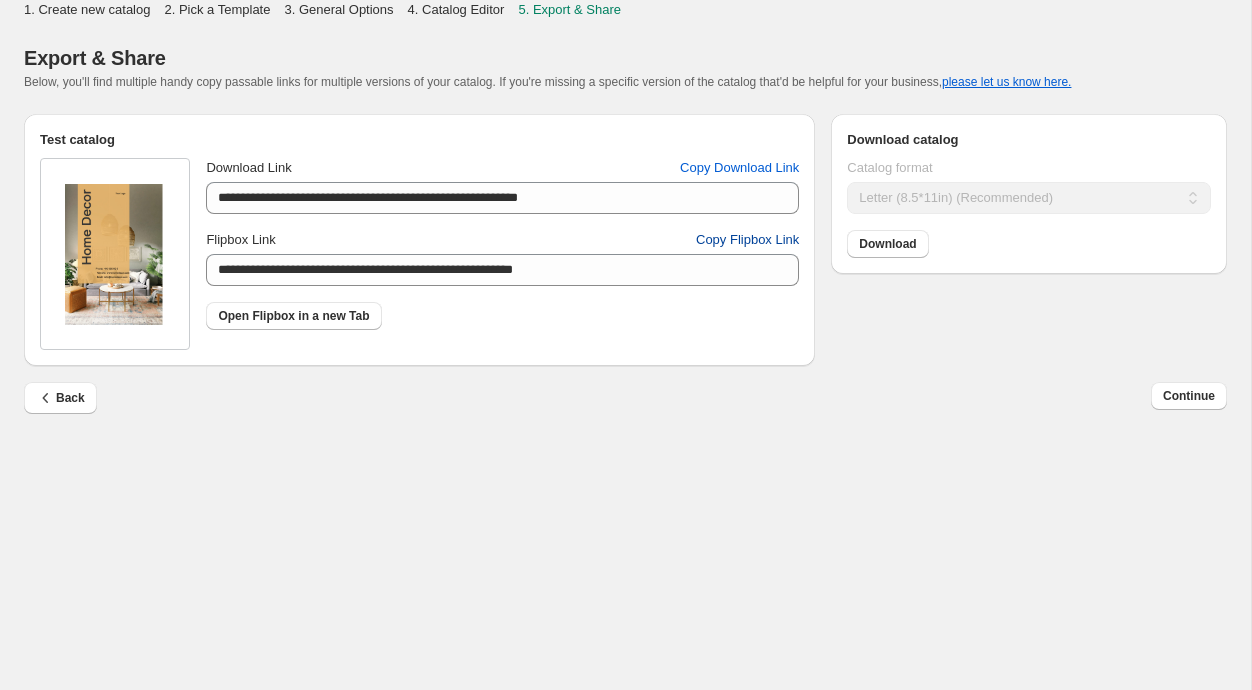 click on "Copy Flipbox Link" at bounding box center [747, 240] 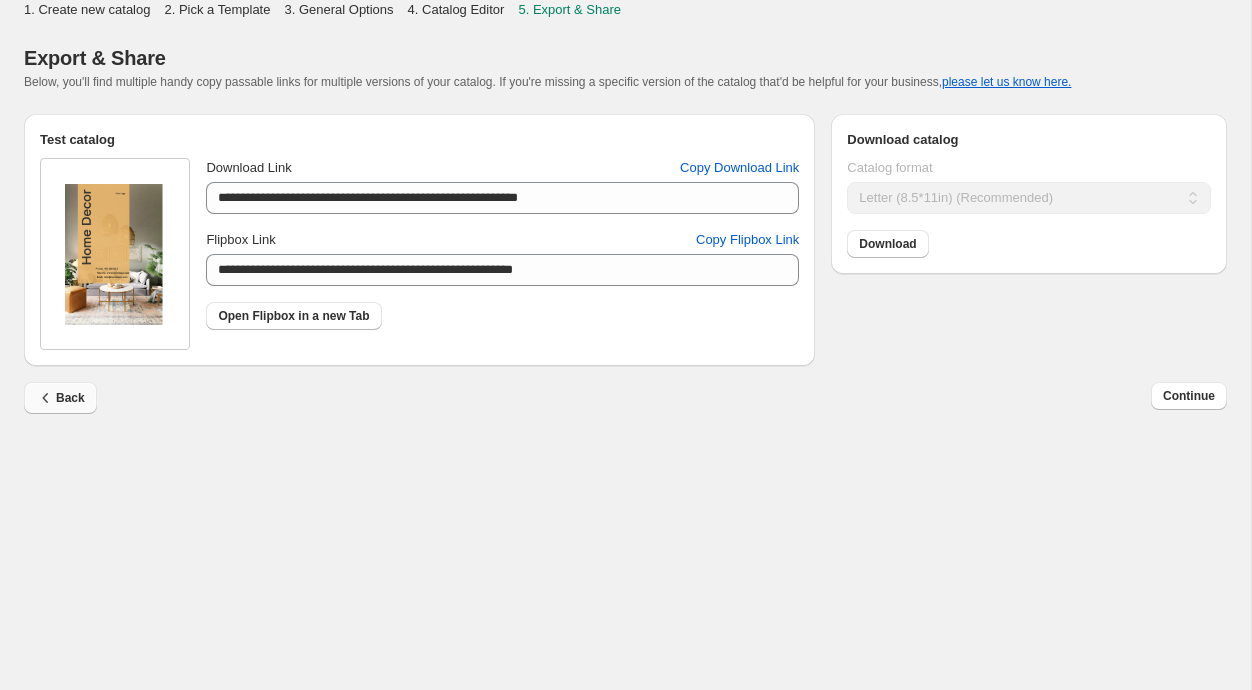 click on "Back" at bounding box center [60, 398] 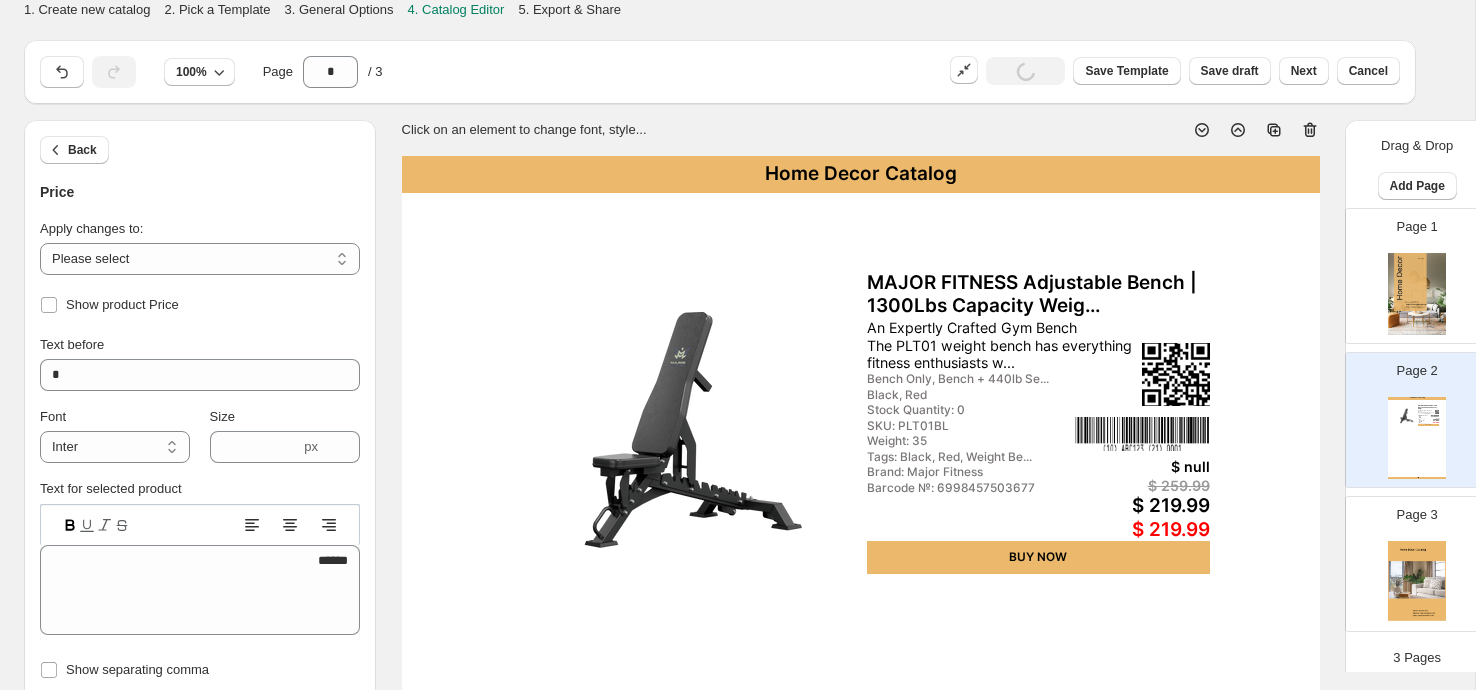 click on "3. General Options" at bounding box center (338, 9) 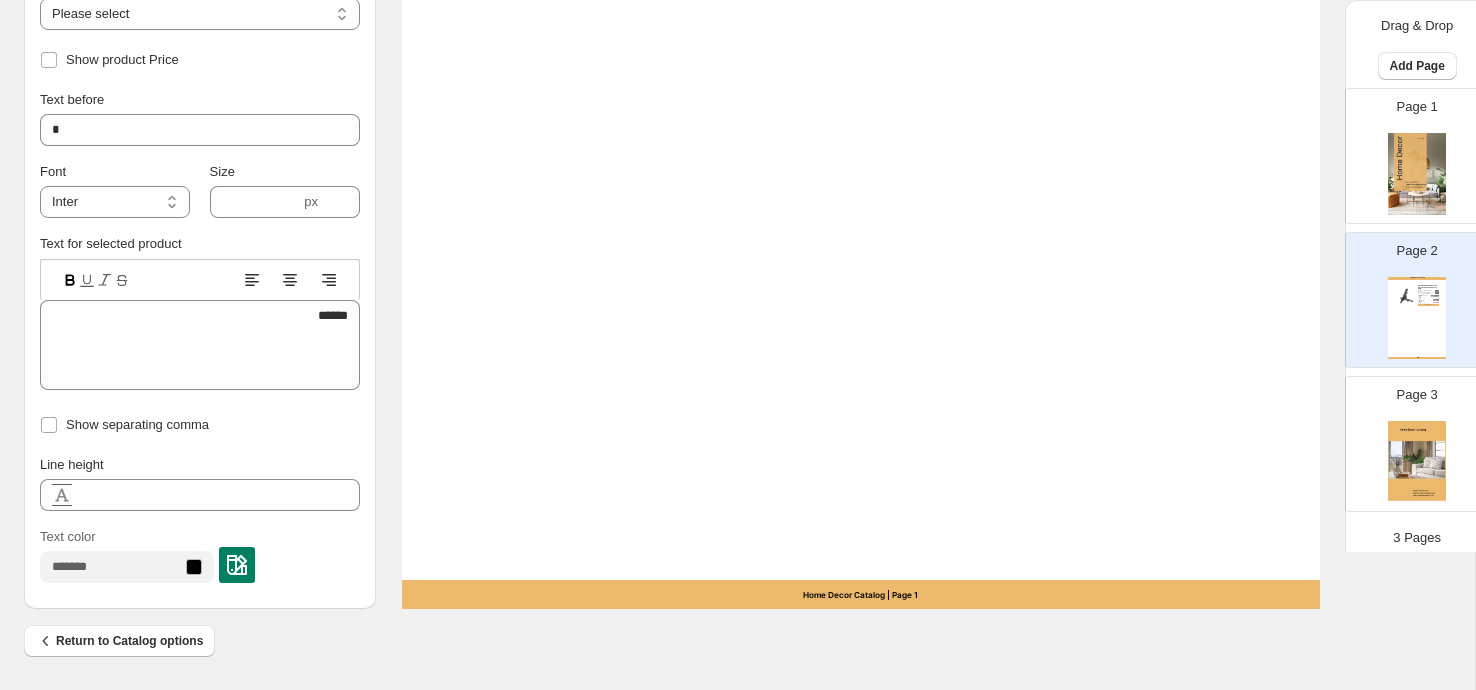 scroll, scrollTop: 164, scrollLeft: 0, axis: vertical 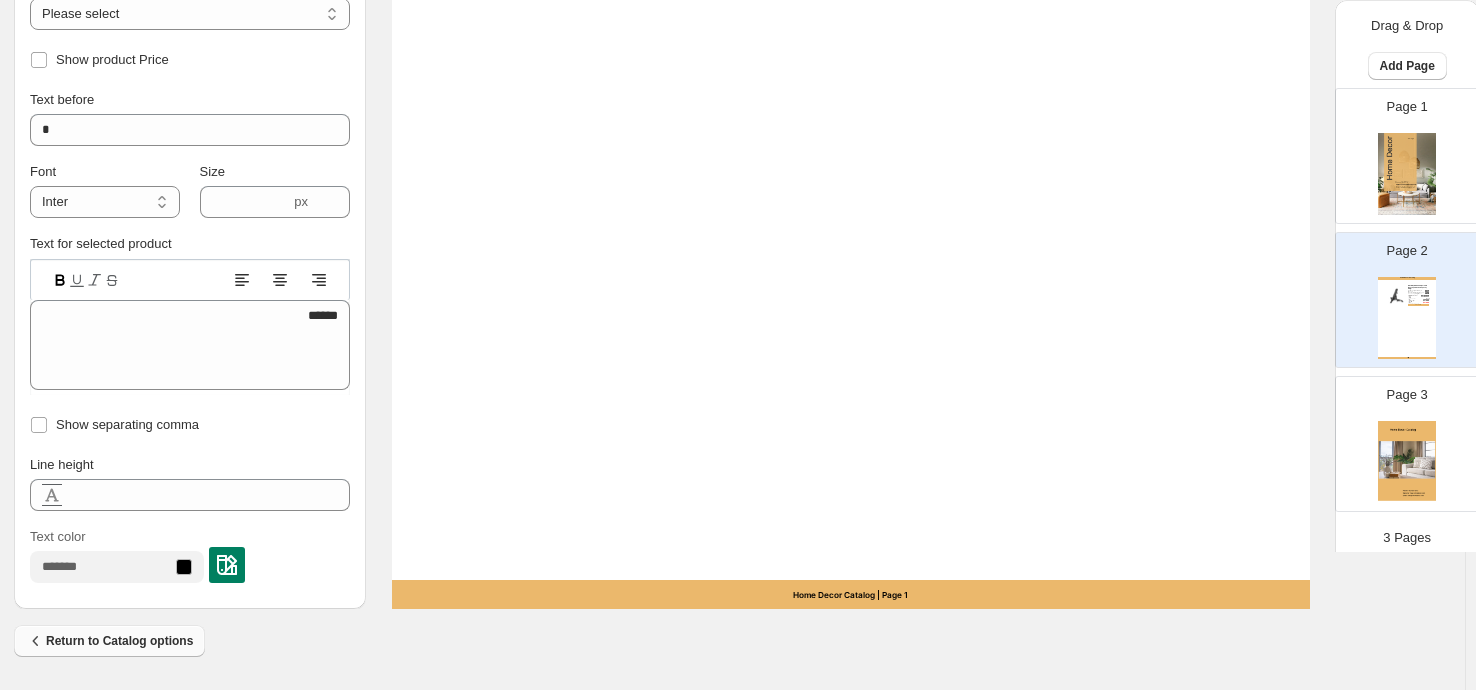 click on "Return to Catalog options" at bounding box center (109, 641) 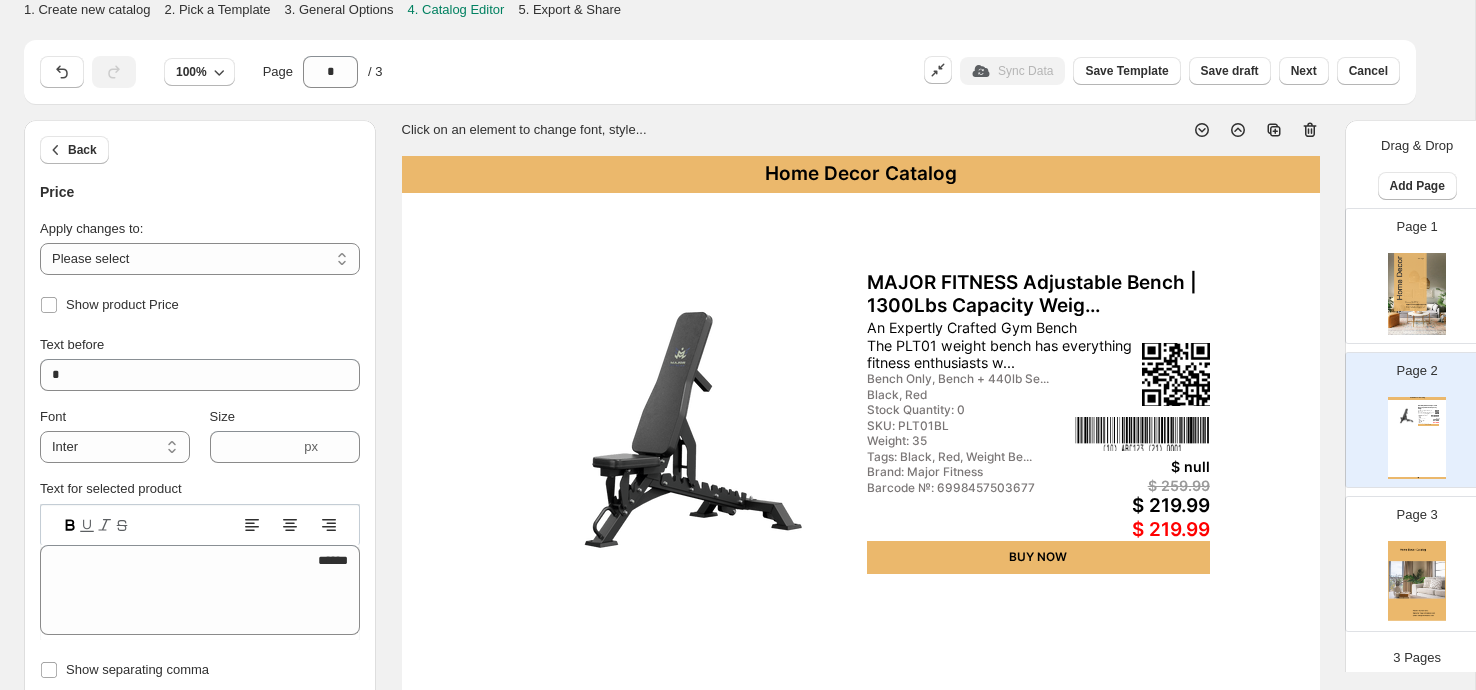 scroll, scrollTop: 735, scrollLeft: 0, axis: vertical 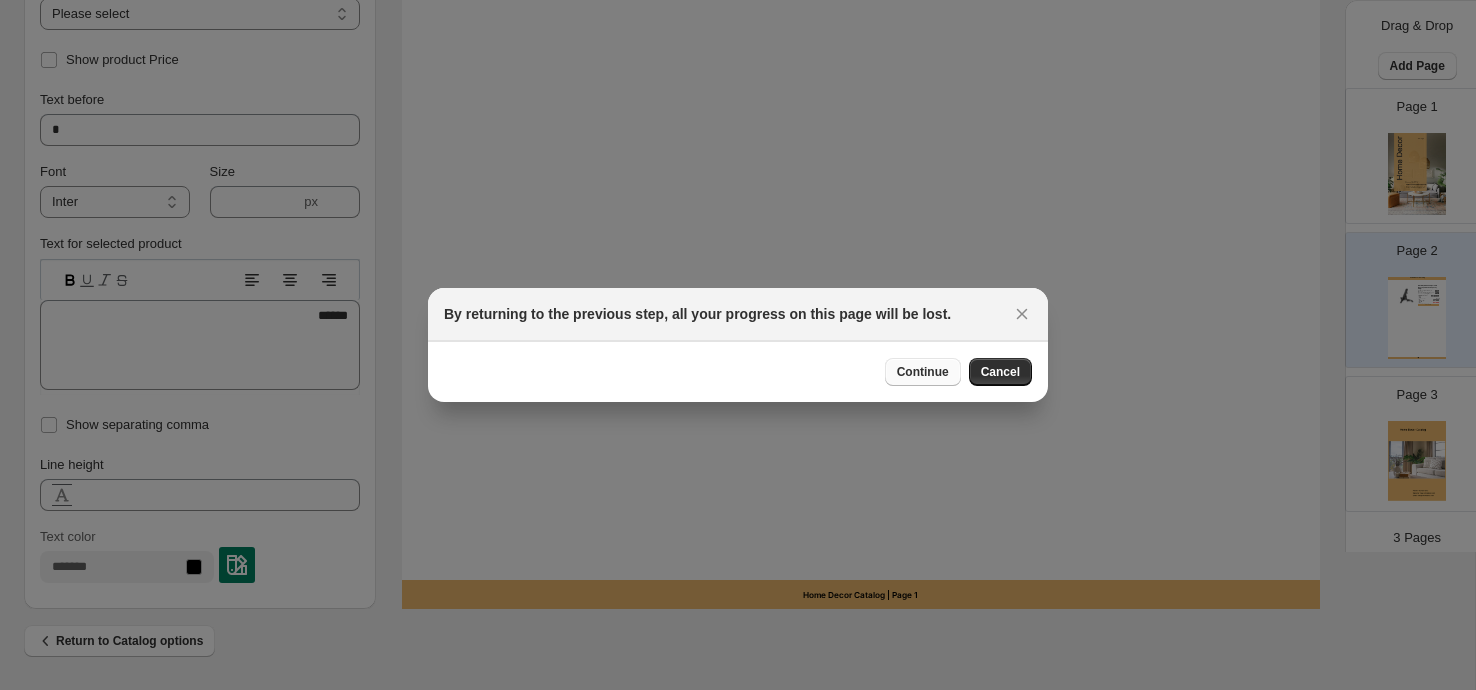 click on "Continue" at bounding box center (923, 372) 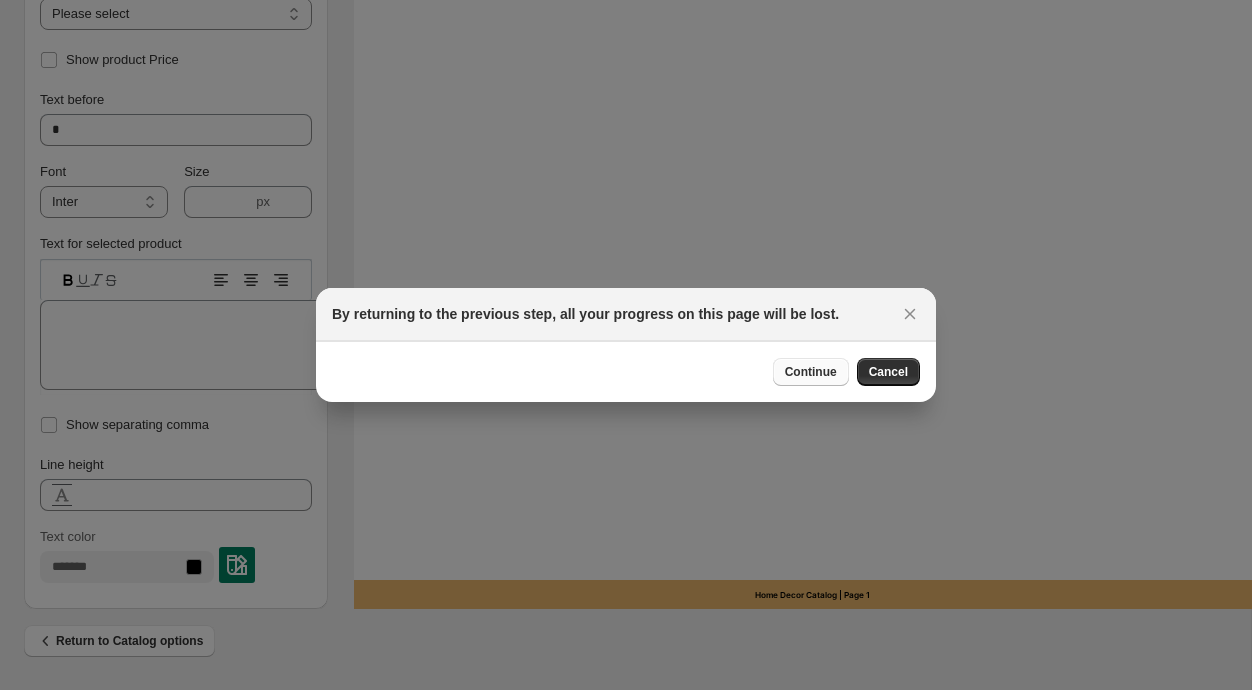 select on "**********" 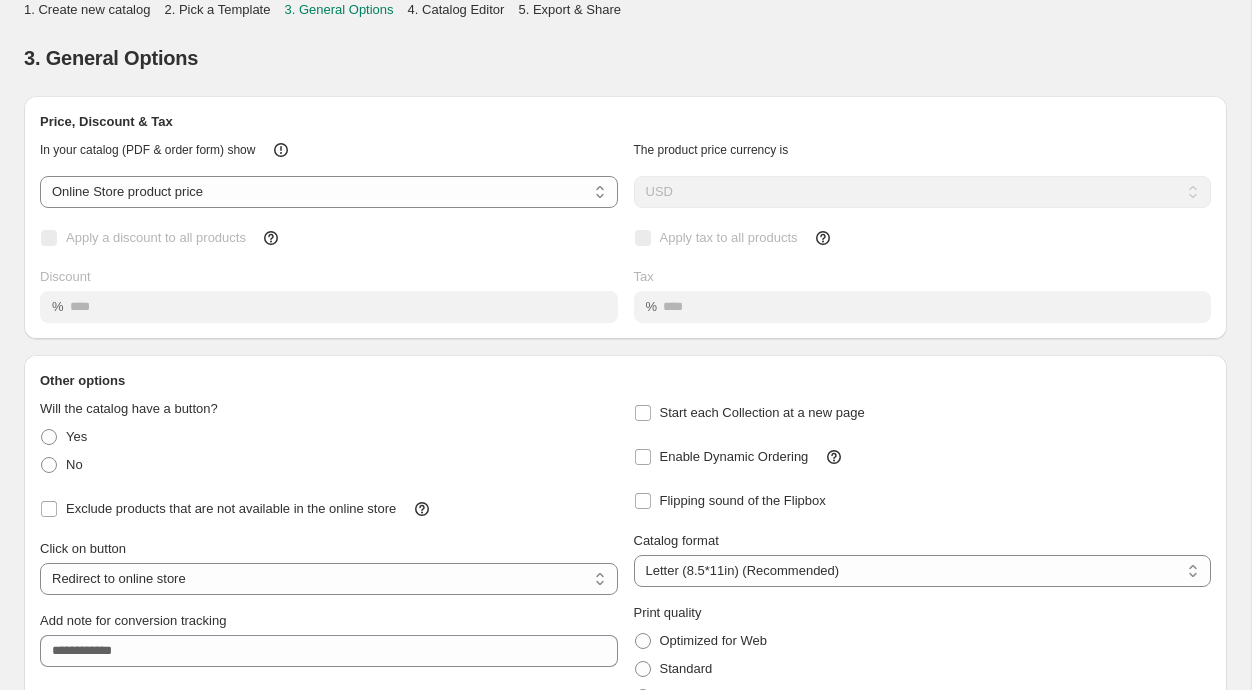 scroll, scrollTop: 111, scrollLeft: 0, axis: vertical 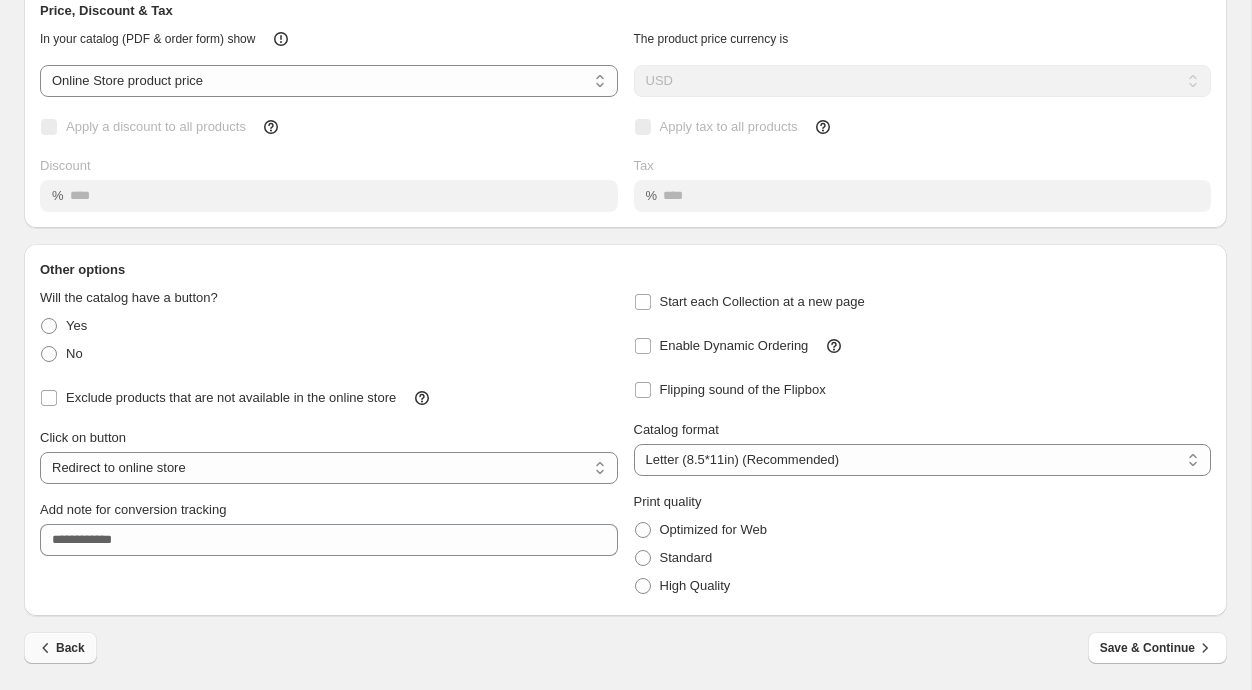 click on "Back" at bounding box center (60, 648) 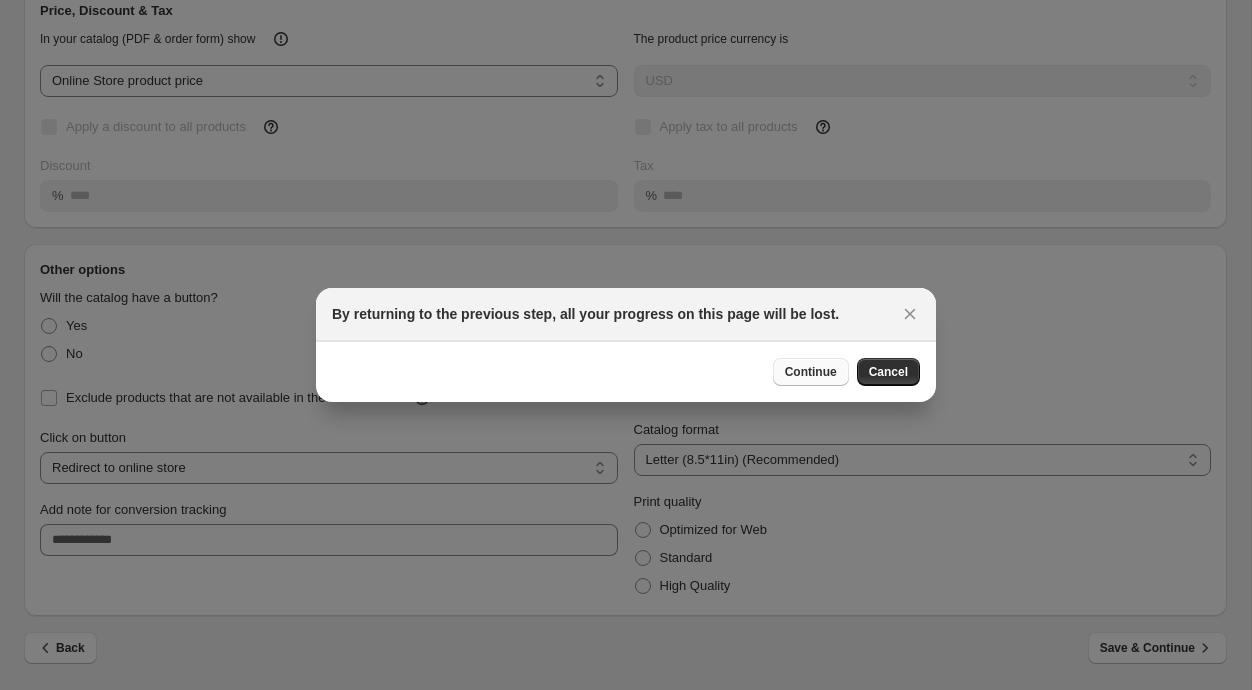 click on "Continue" at bounding box center (811, 372) 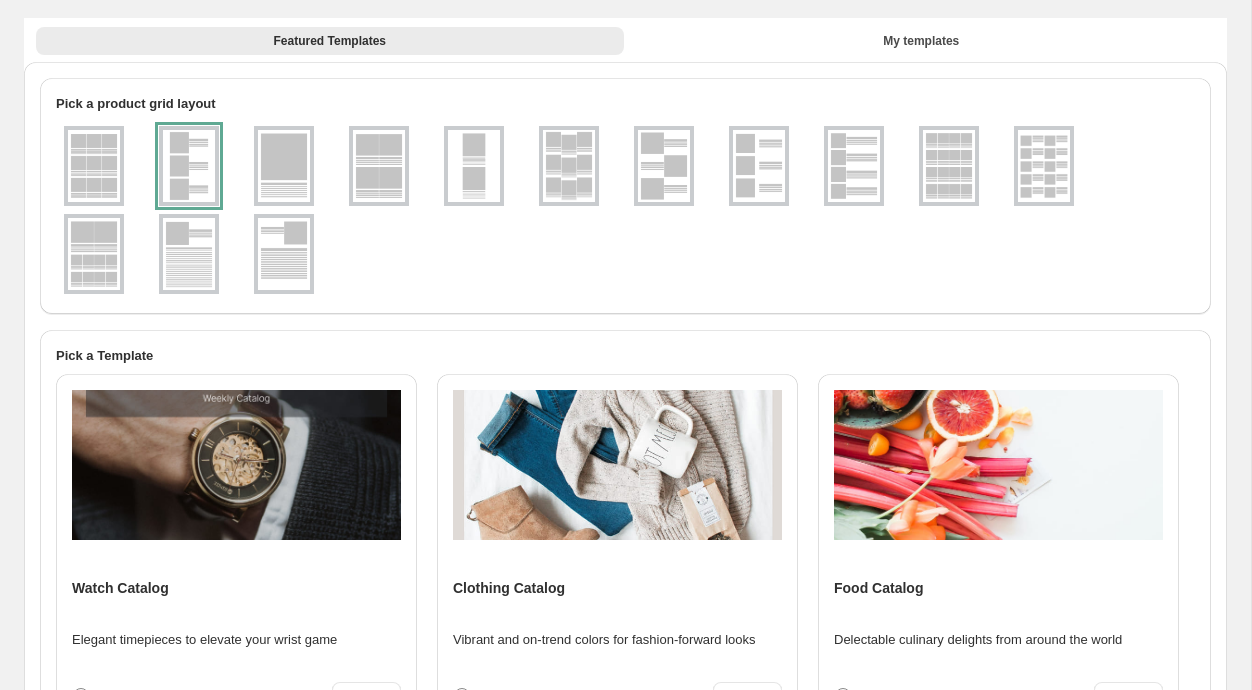 scroll, scrollTop: 95, scrollLeft: 0, axis: vertical 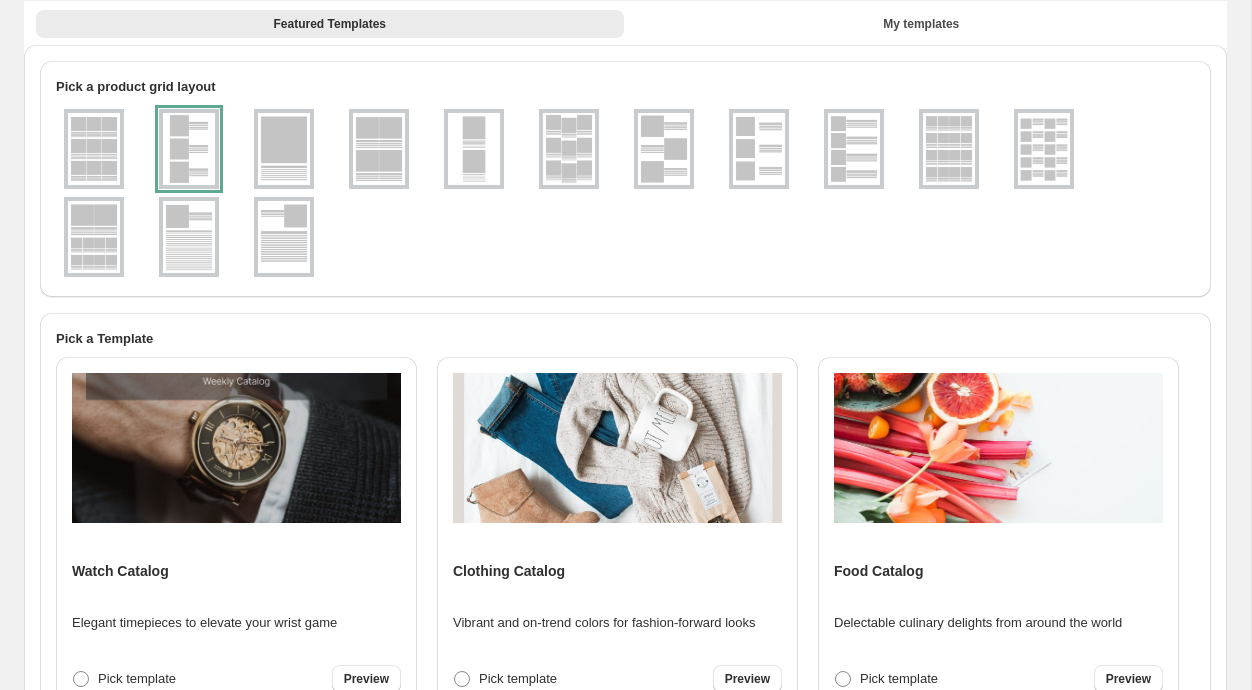 click at bounding box center [284, 149] 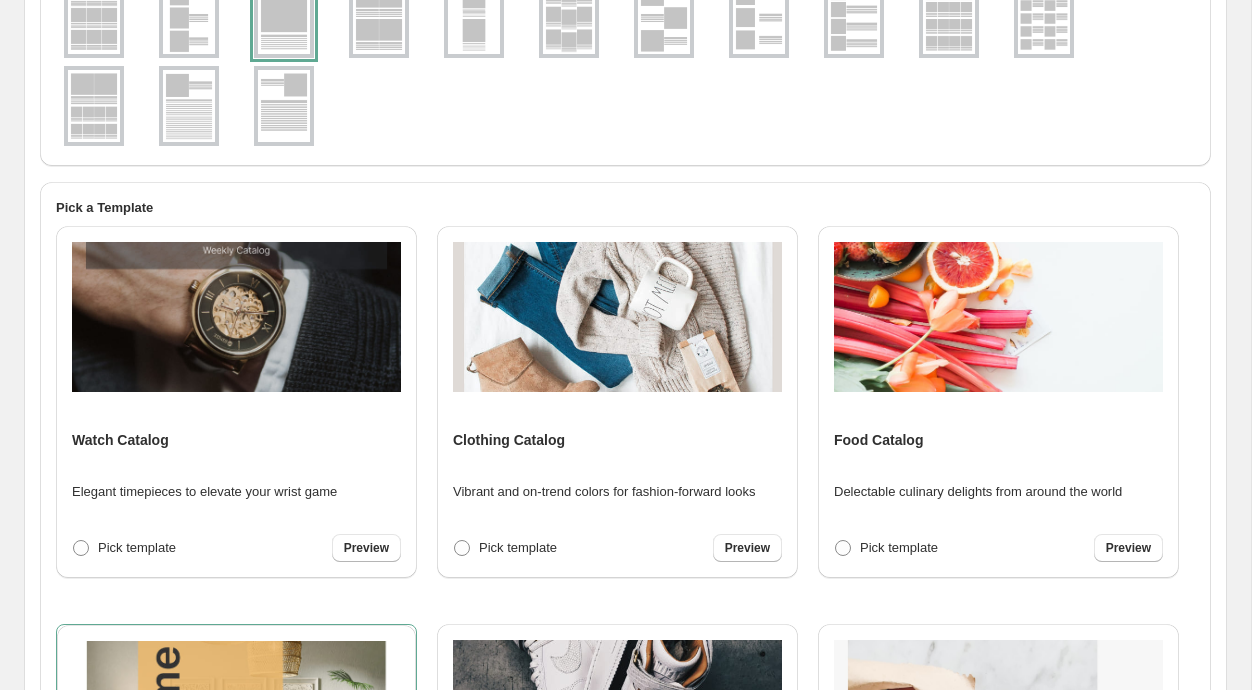 scroll, scrollTop: 335, scrollLeft: 0, axis: vertical 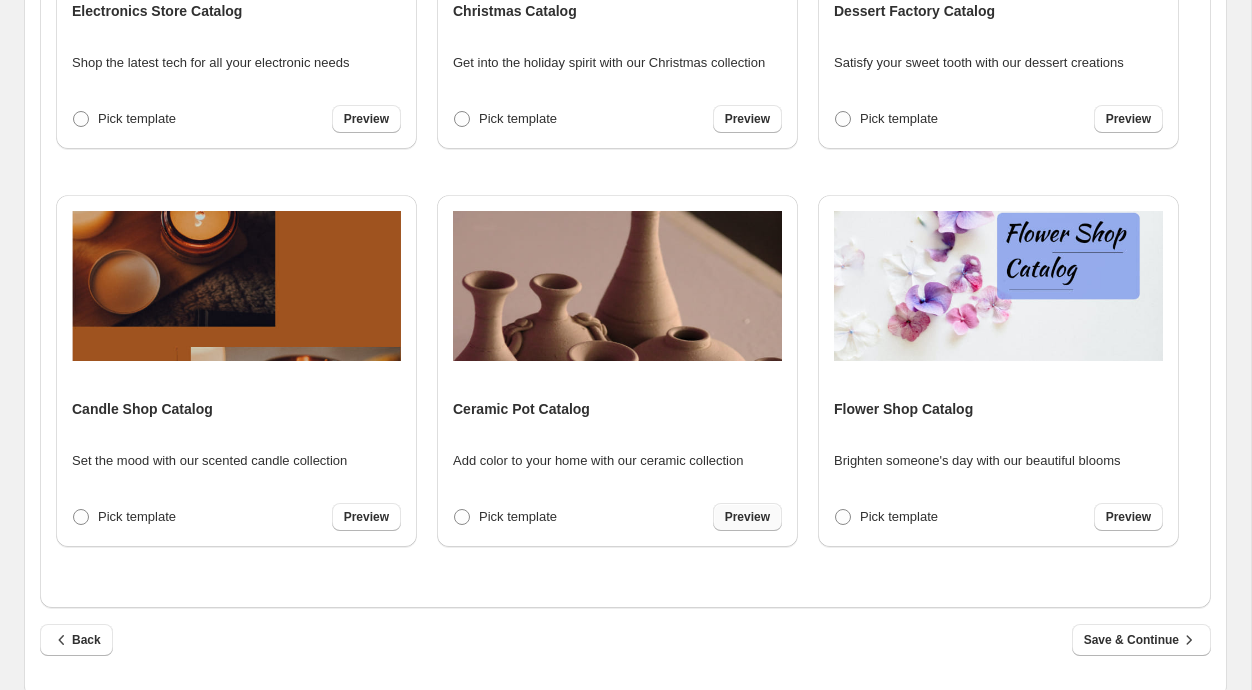 click on "Preview" at bounding box center (747, 517) 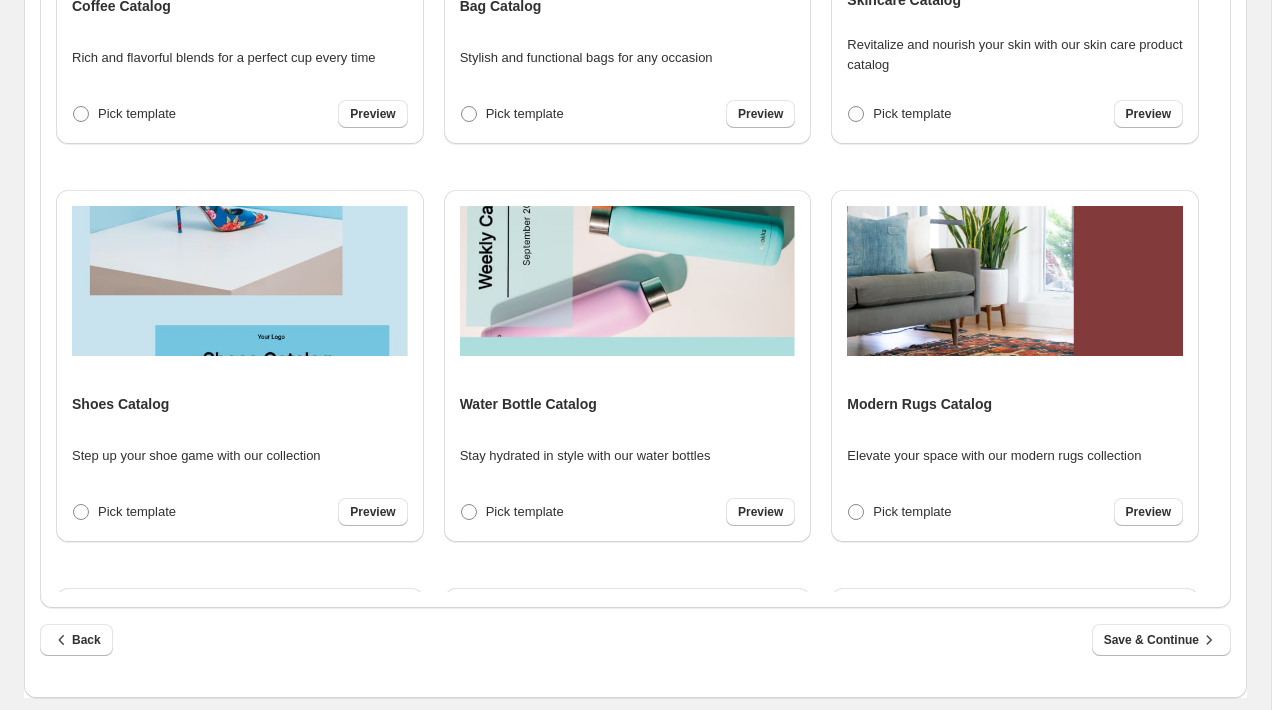 scroll, scrollTop: 1556, scrollLeft: 0, axis: vertical 